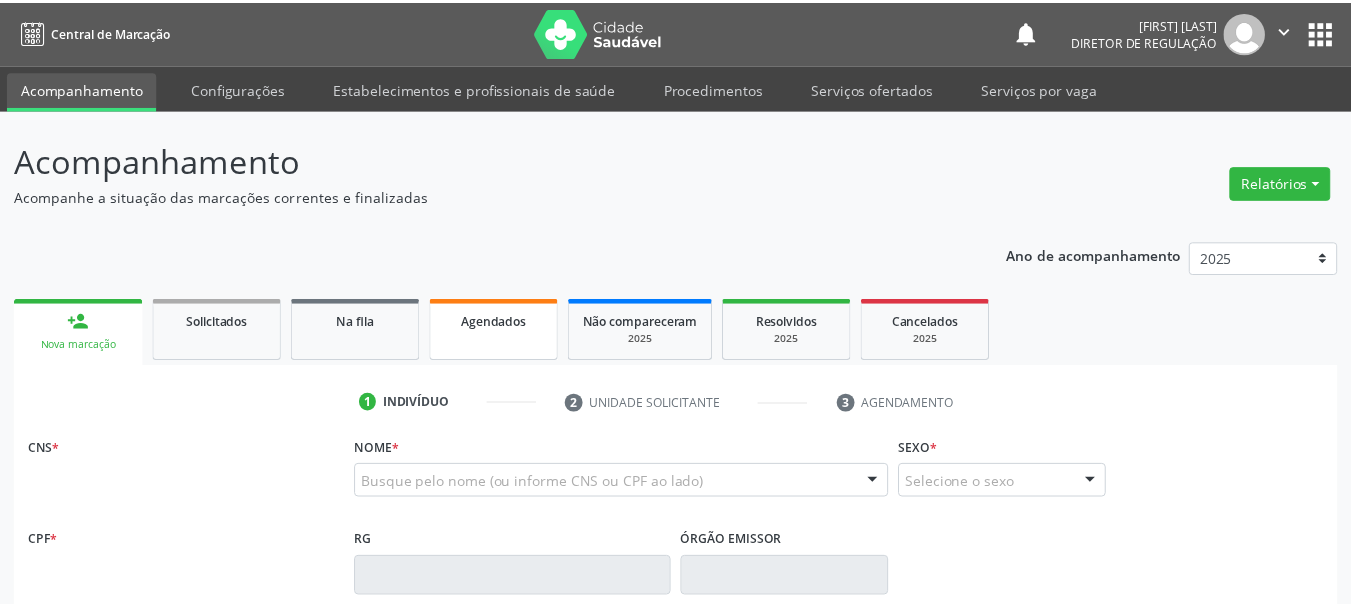 scroll, scrollTop: 0, scrollLeft: 0, axis: both 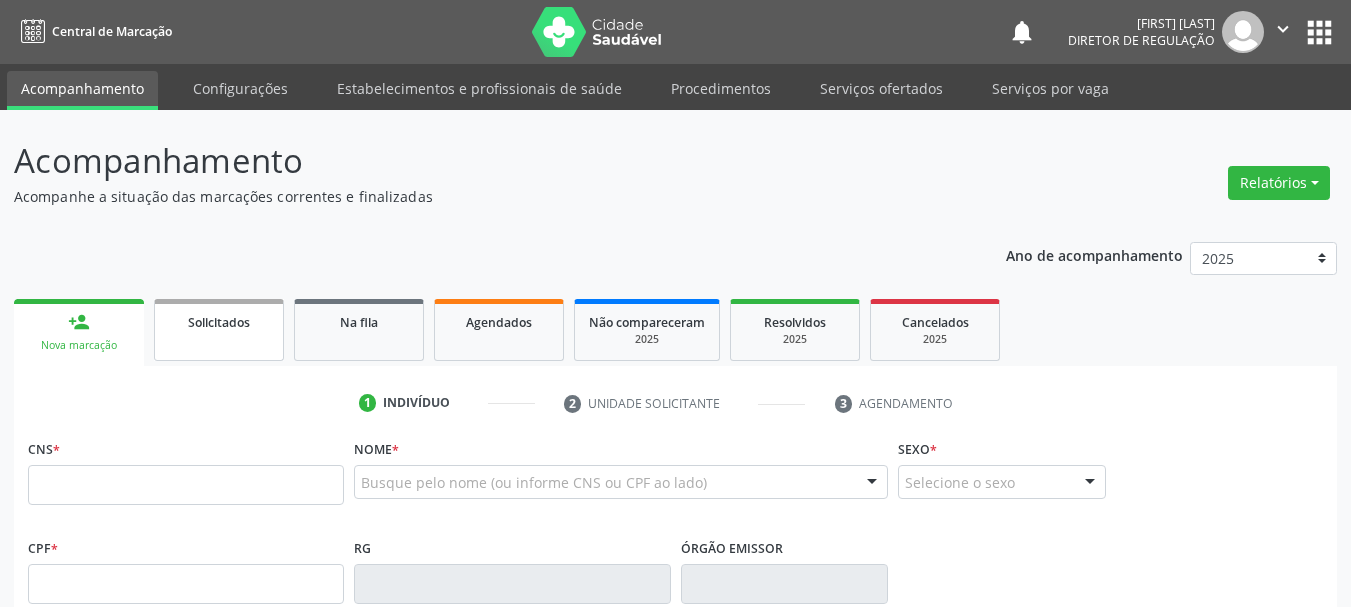 click on "Solicitados" at bounding box center [219, 330] 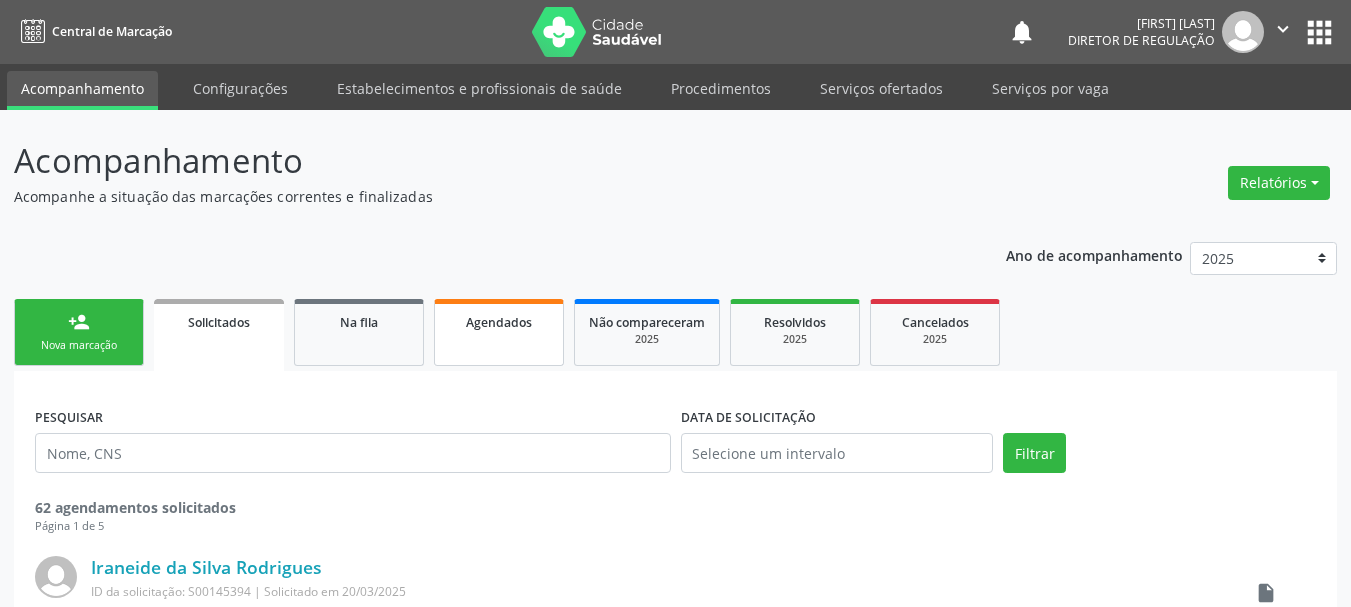 click on "Agendados" at bounding box center [499, 332] 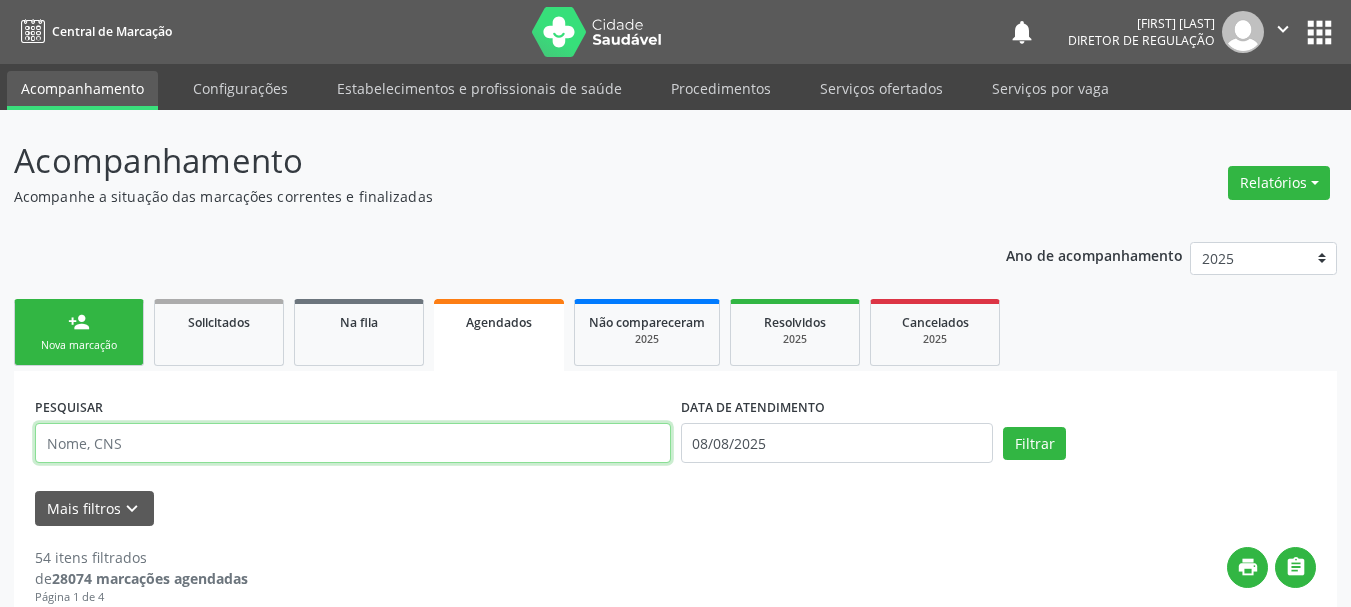 click at bounding box center (353, 443) 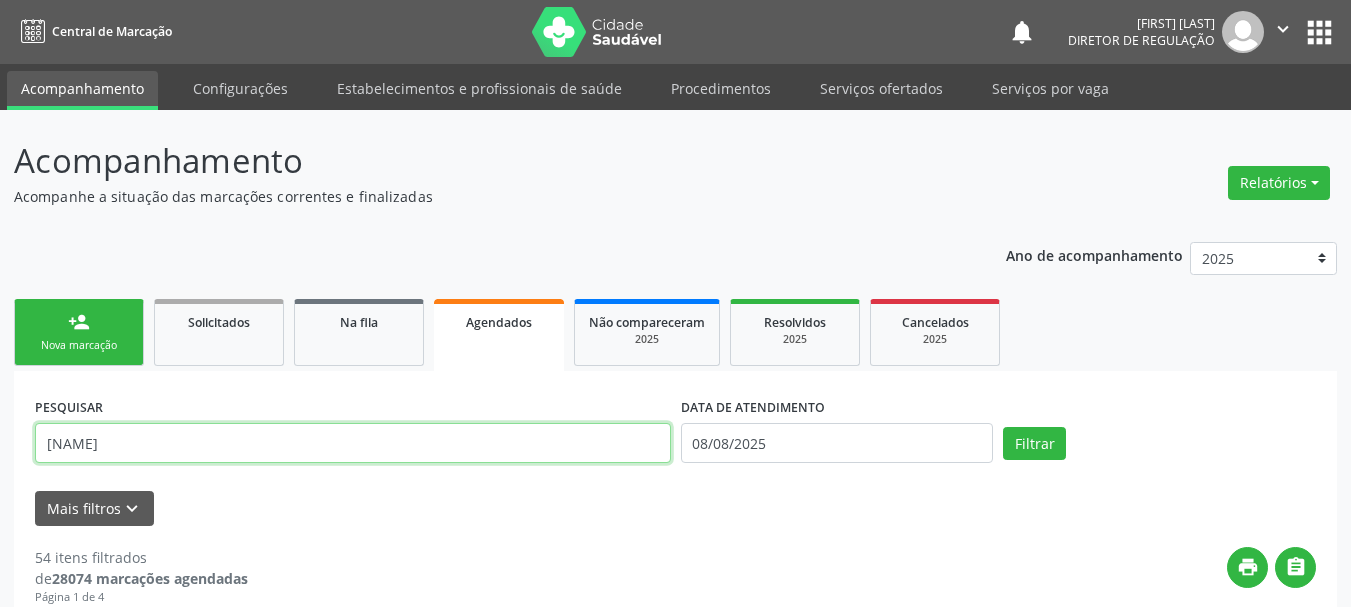 type on "[NAME]" 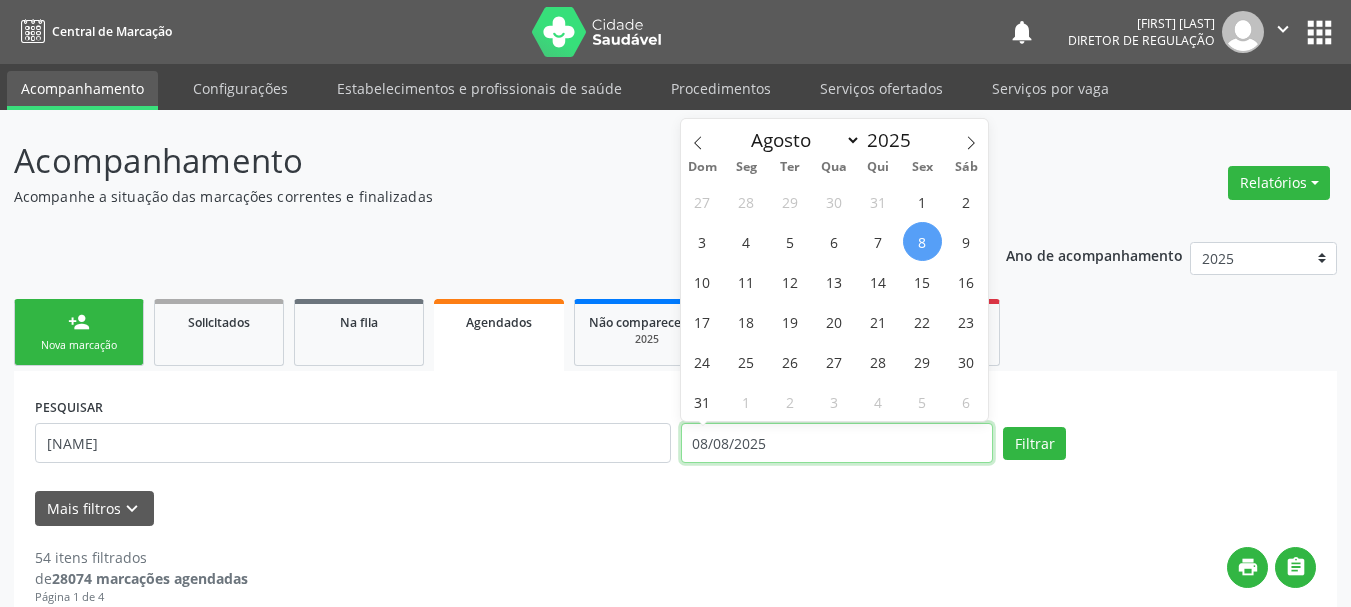 click on "08/08/2025" at bounding box center (837, 443) 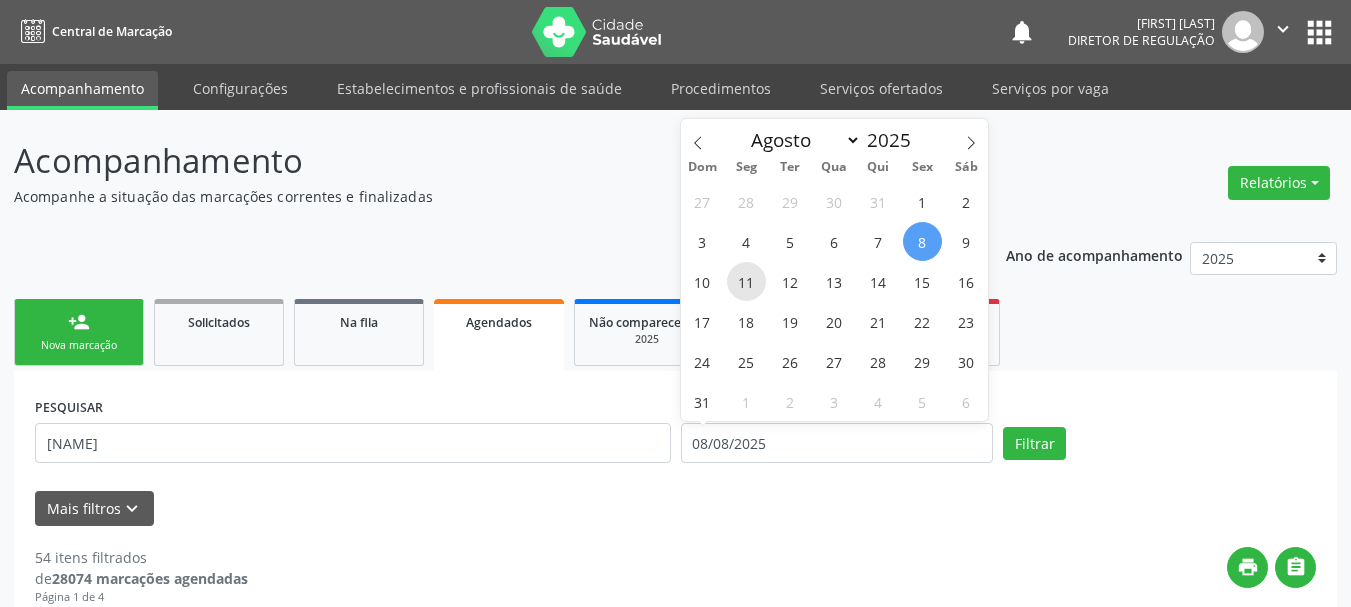 click on "11" at bounding box center [746, 281] 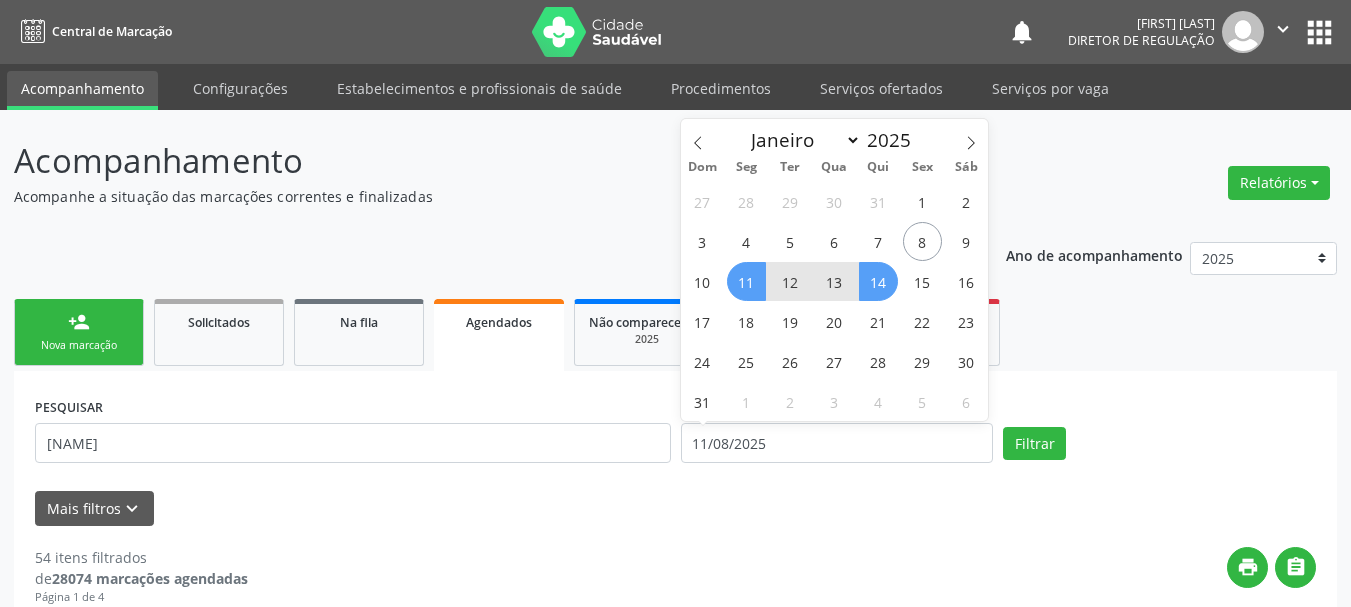 click on "14" at bounding box center [878, 281] 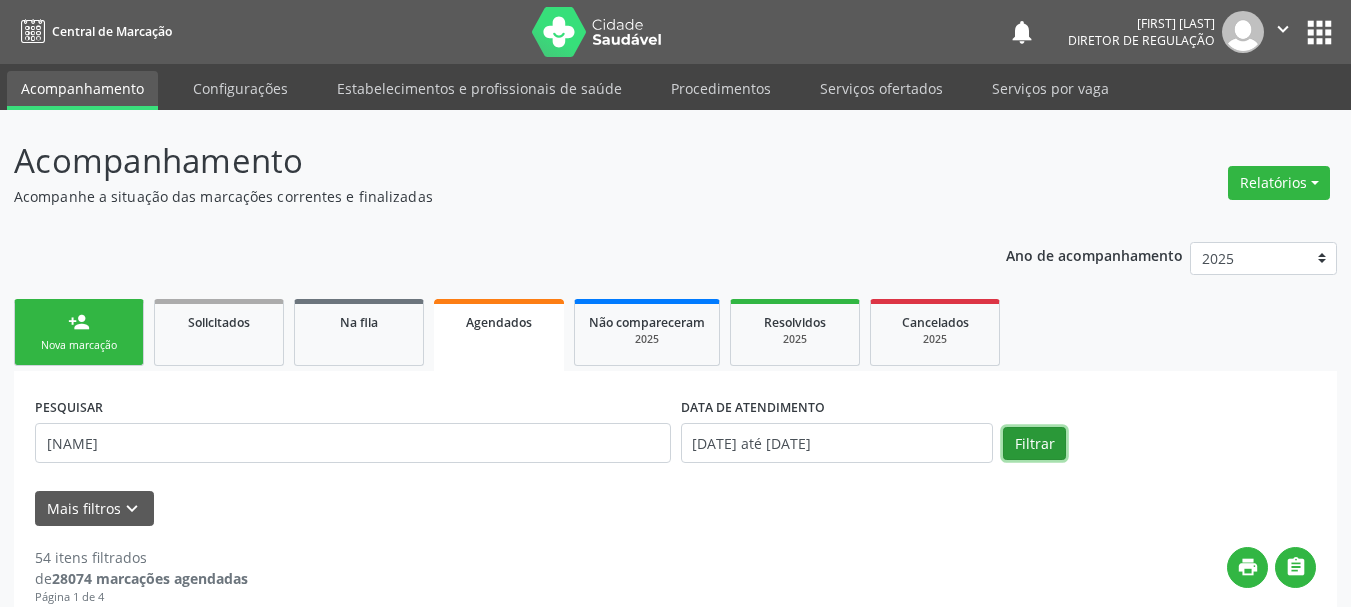 click on "Filtrar" at bounding box center [1034, 444] 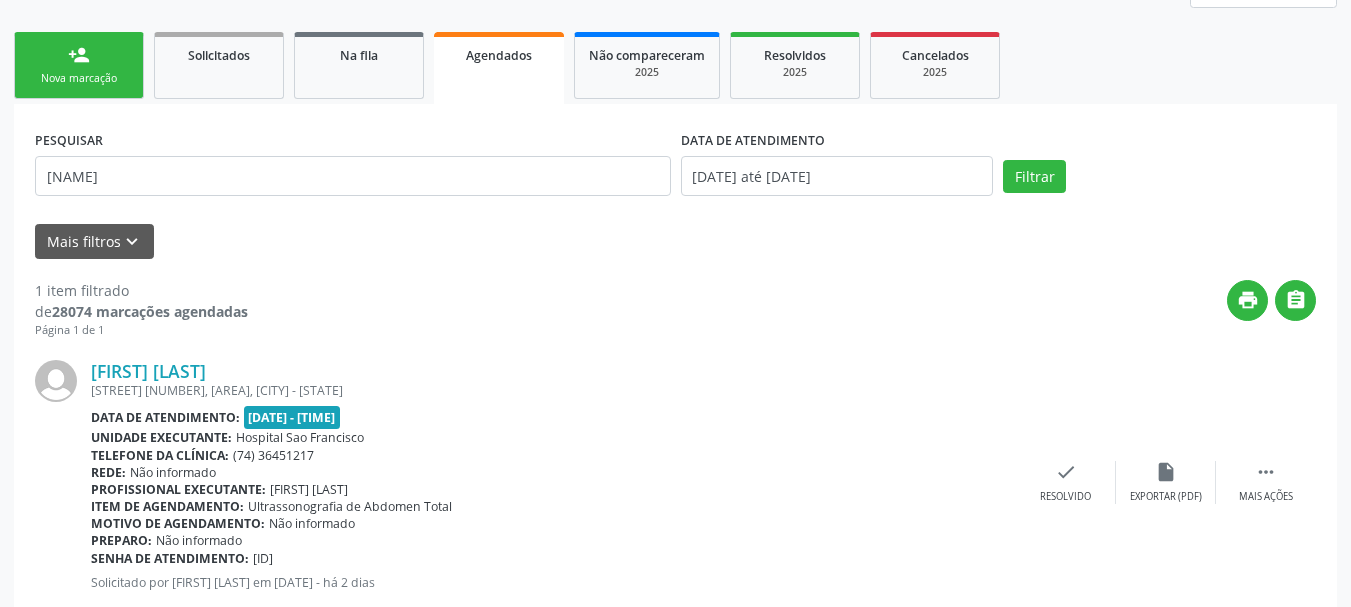 scroll, scrollTop: 321, scrollLeft: 0, axis: vertical 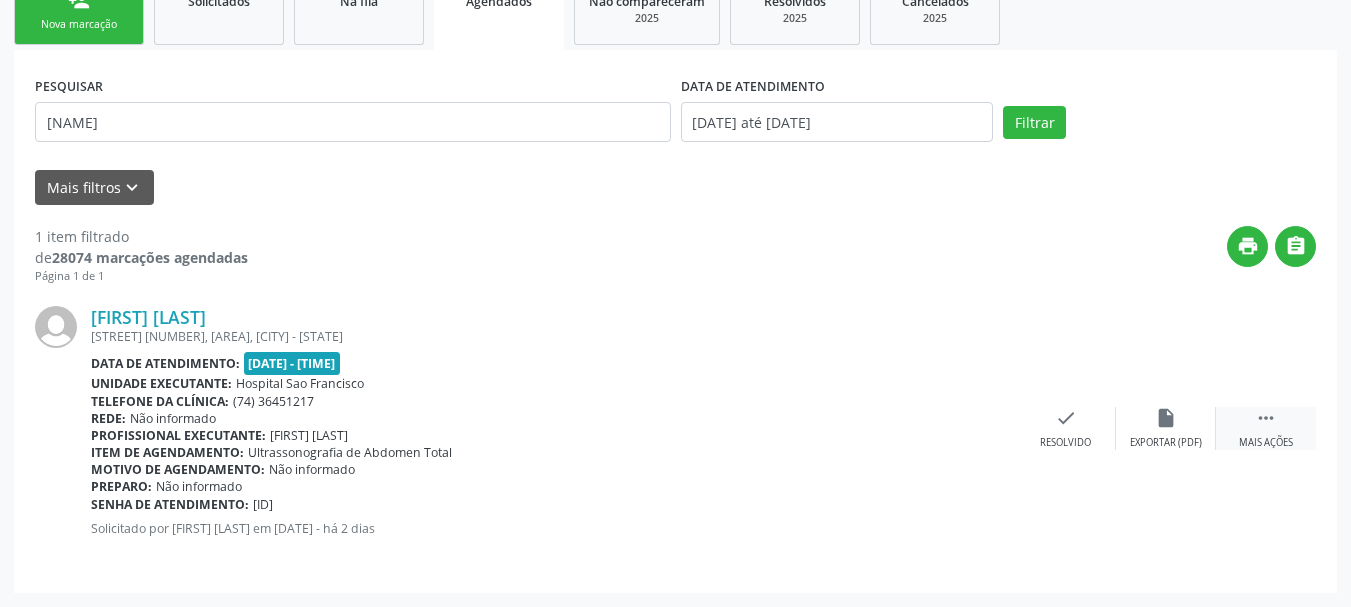 click on "" at bounding box center [1266, 418] 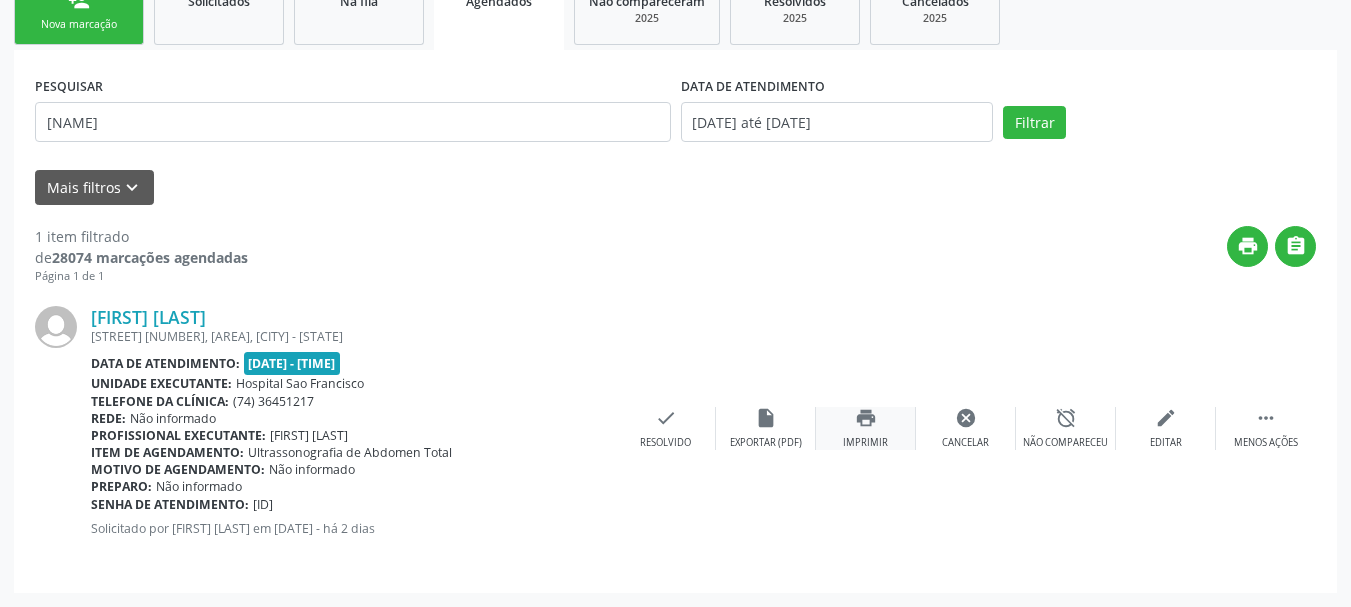 click on "print
Imprimir" at bounding box center (866, 428) 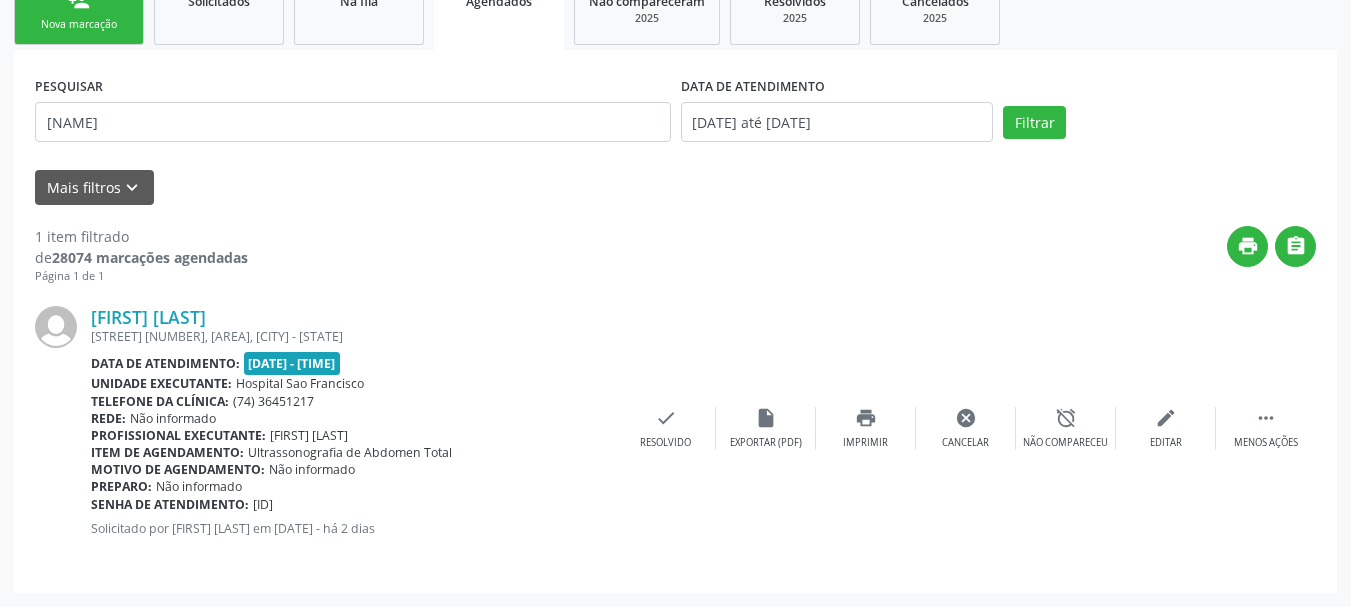 click on "person_add
Nova marcação
Solicitados   Na fila   Agendados   Não compareceram
2025
Resolvidos
2025
Cancelados
2025" at bounding box center (675, 11) 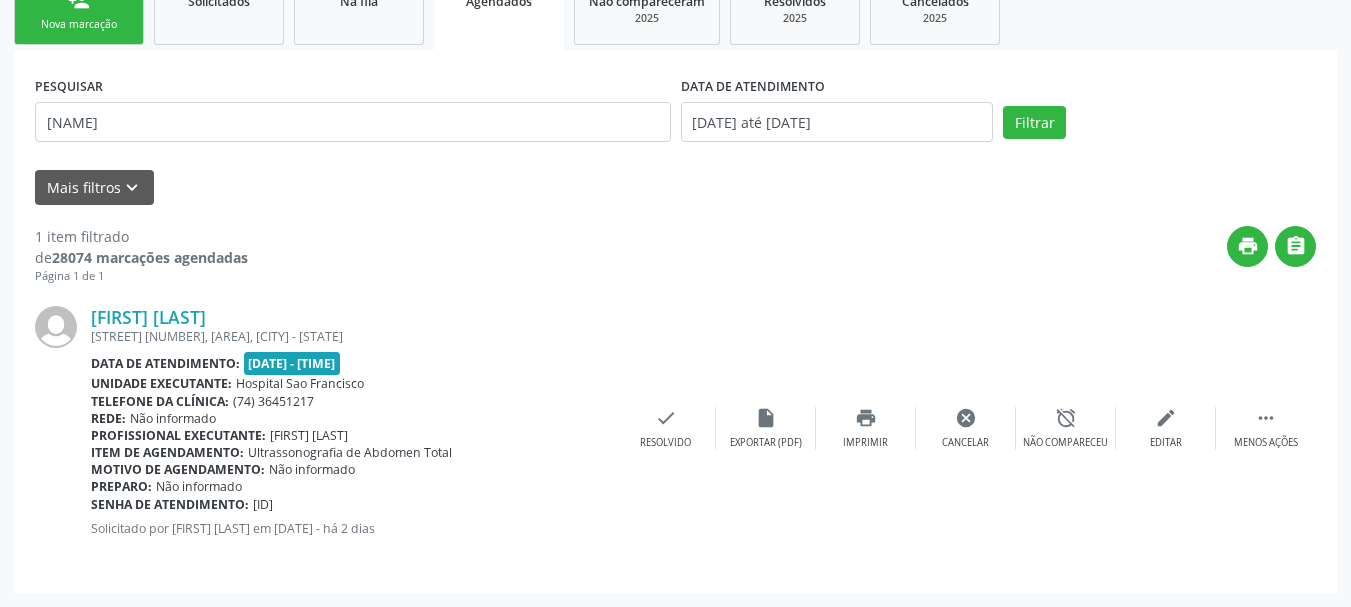 click on "person_add
Nova marcação" at bounding box center [79, 11] 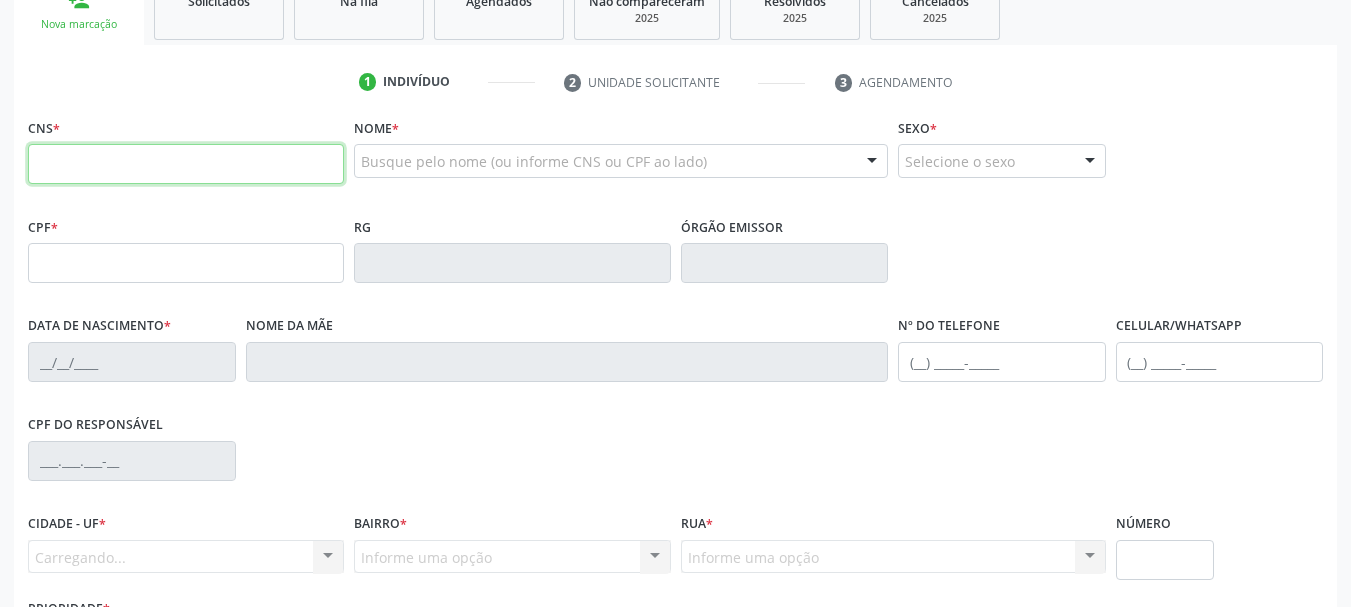 click at bounding box center (186, 164) 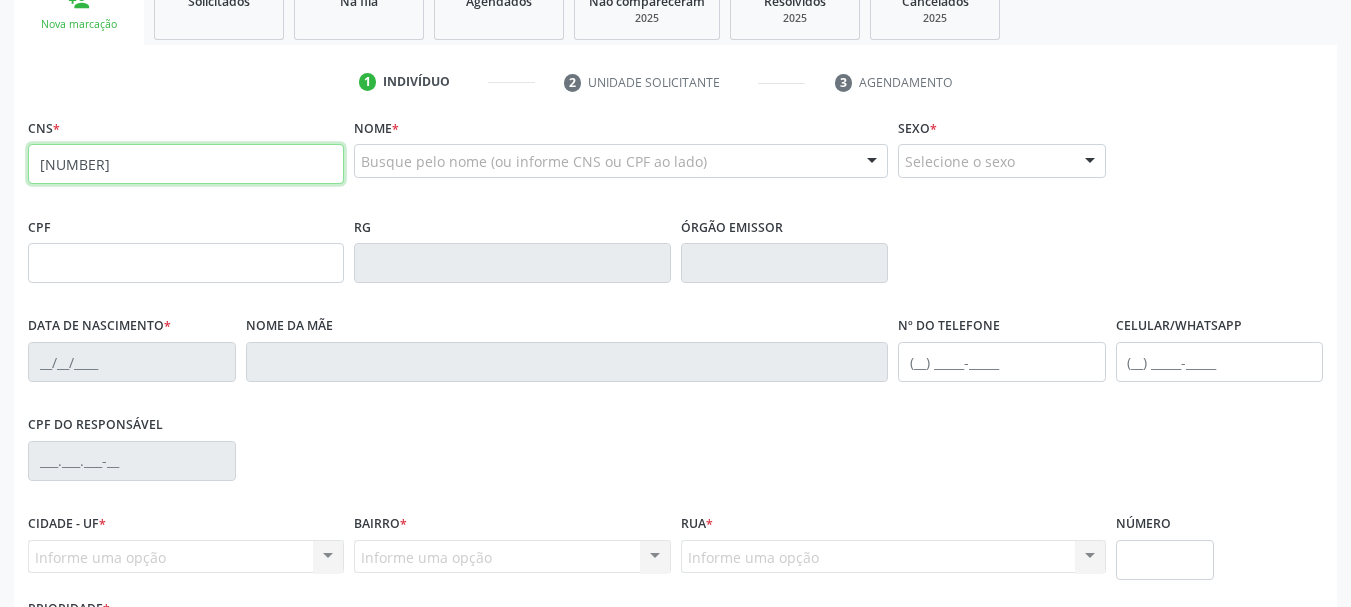 type on "[NUMBER]" 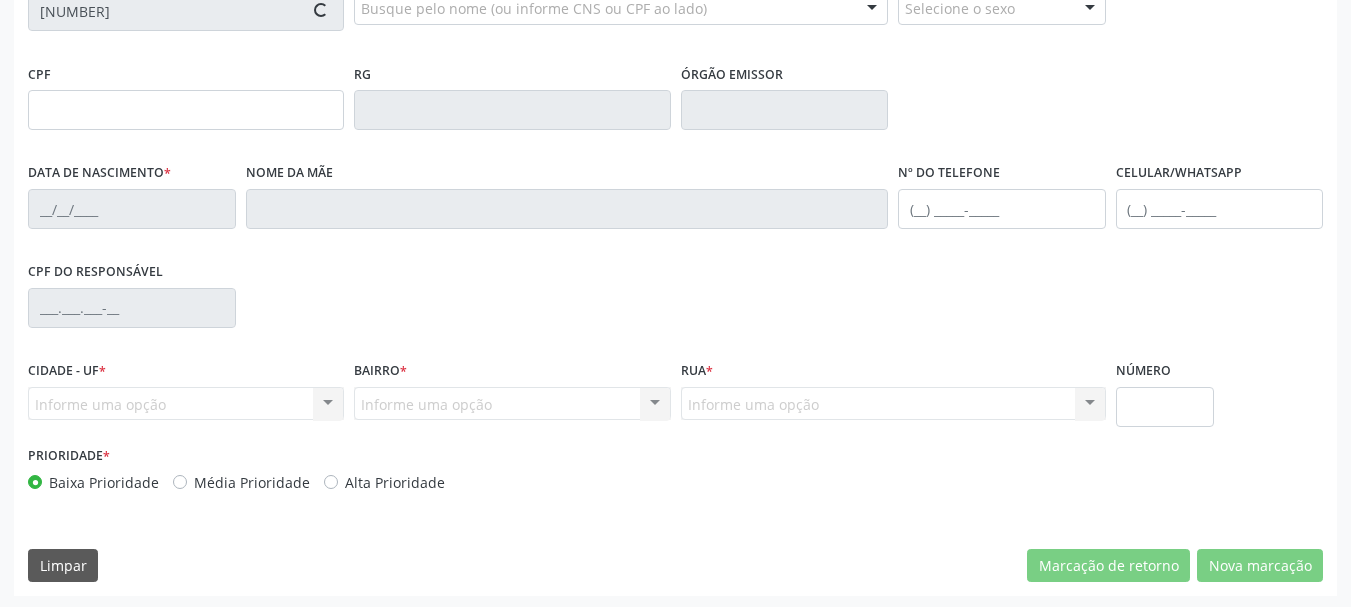 scroll, scrollTop: 477, scrollLeft: 0, axis: vertical 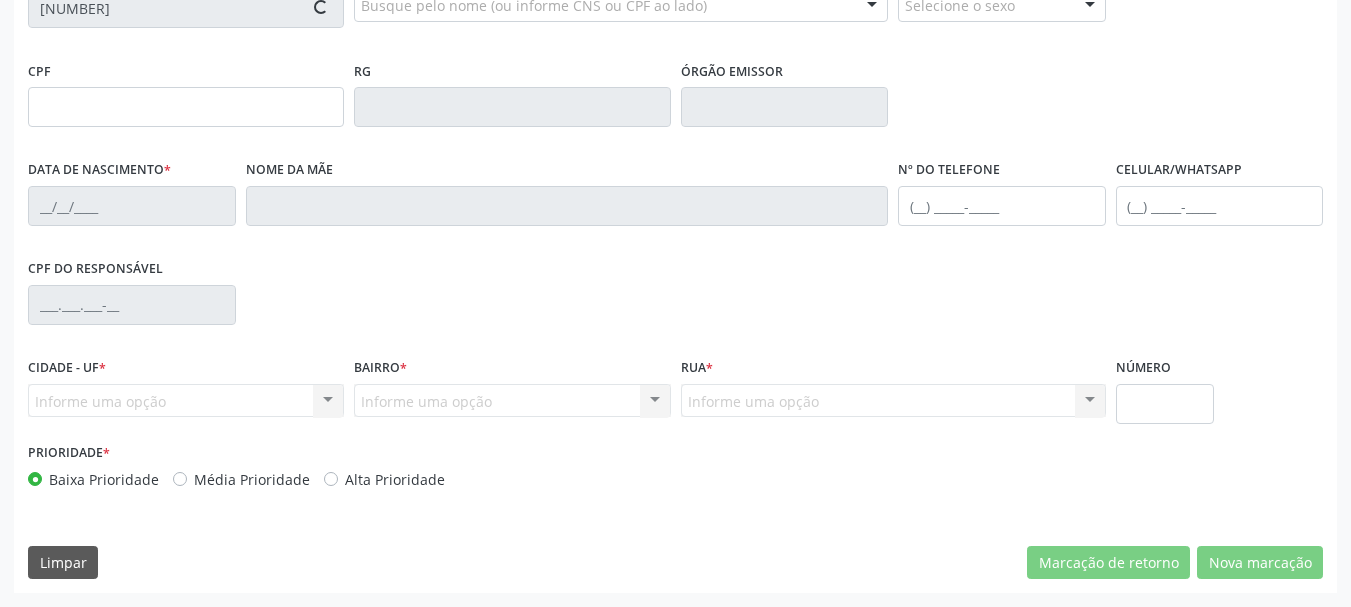 type on "[DATE]" 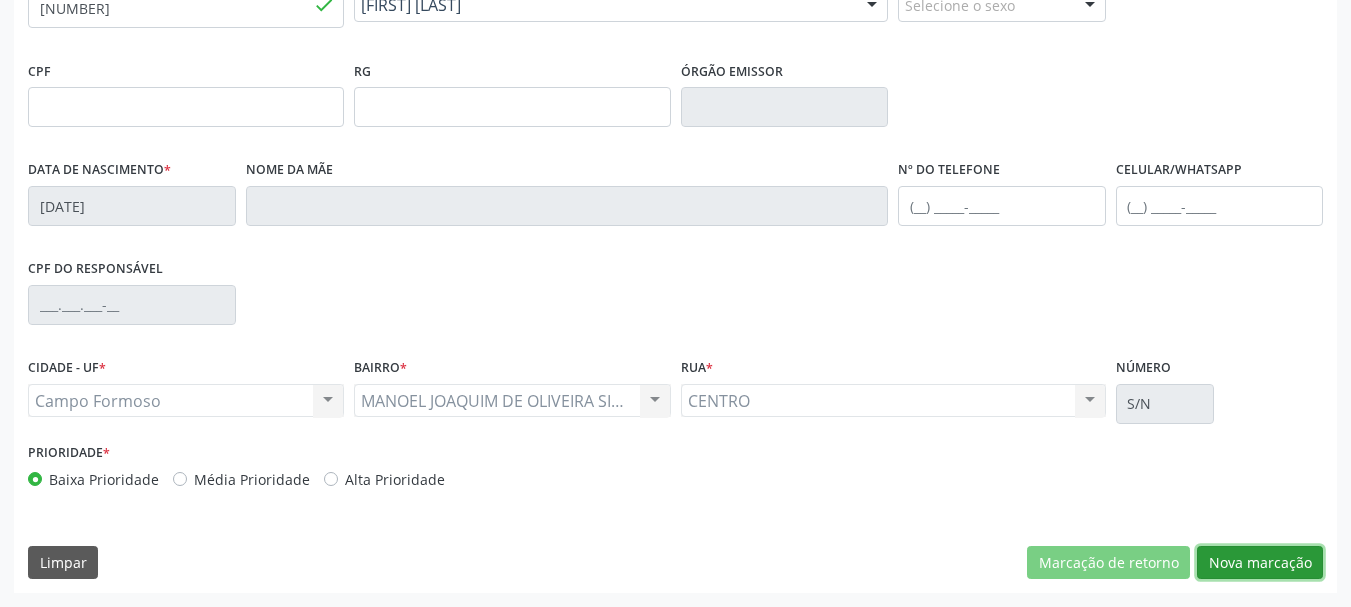 drag, startPoint x: 1207, startPoint y: 564, endPoint x: 827, endPoint y: 415, distance: 408.16785 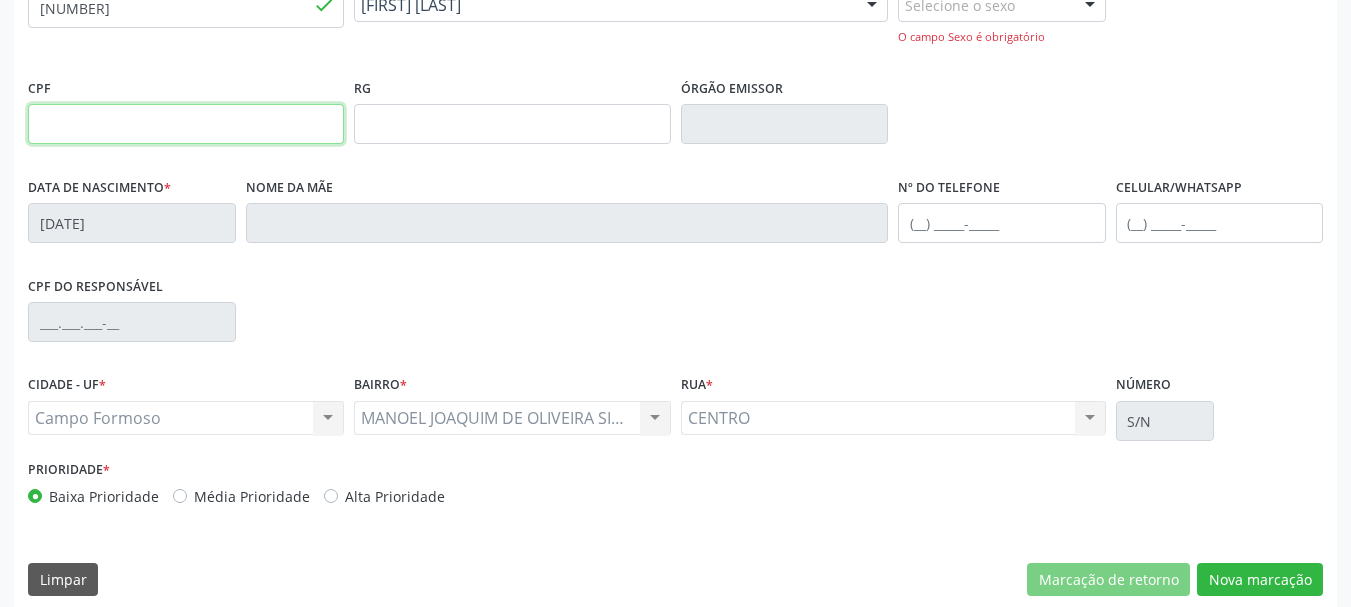 click at bounding box center (186, 124) 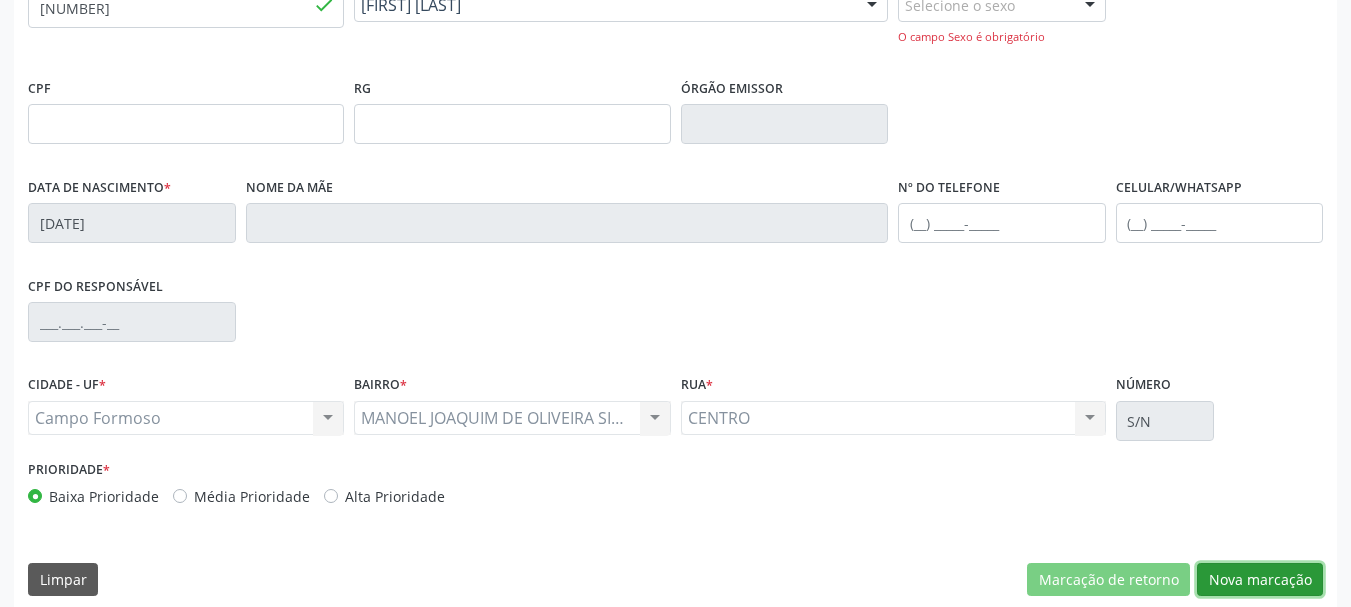 click on "Nova marcação" at bounding box center (1260, 580) 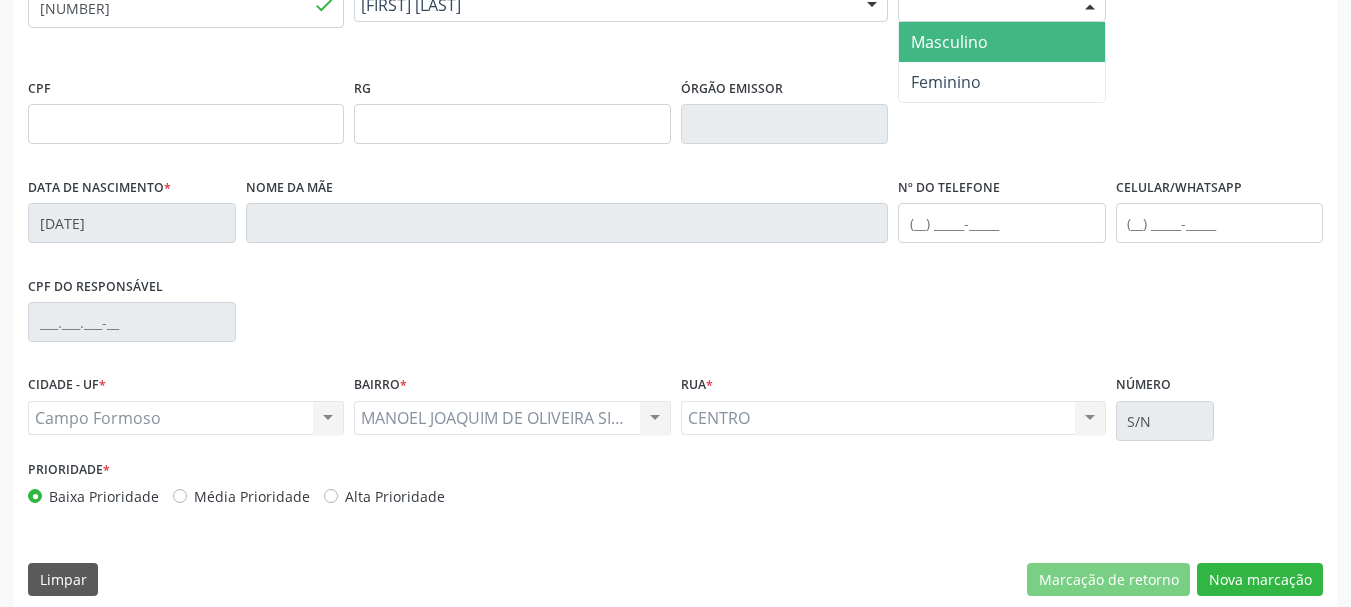 click on "Selecione o sexo" at bounding box center [1002, 5] 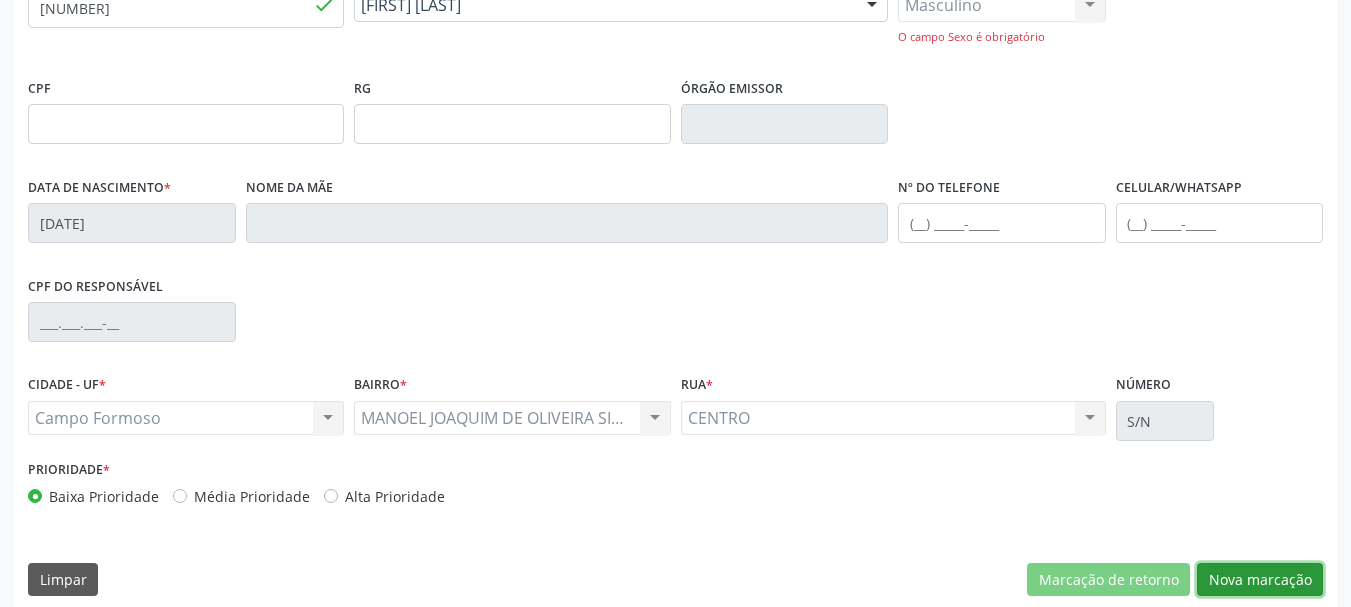click on "Nova marcação" at bounding box center [1260, 580] 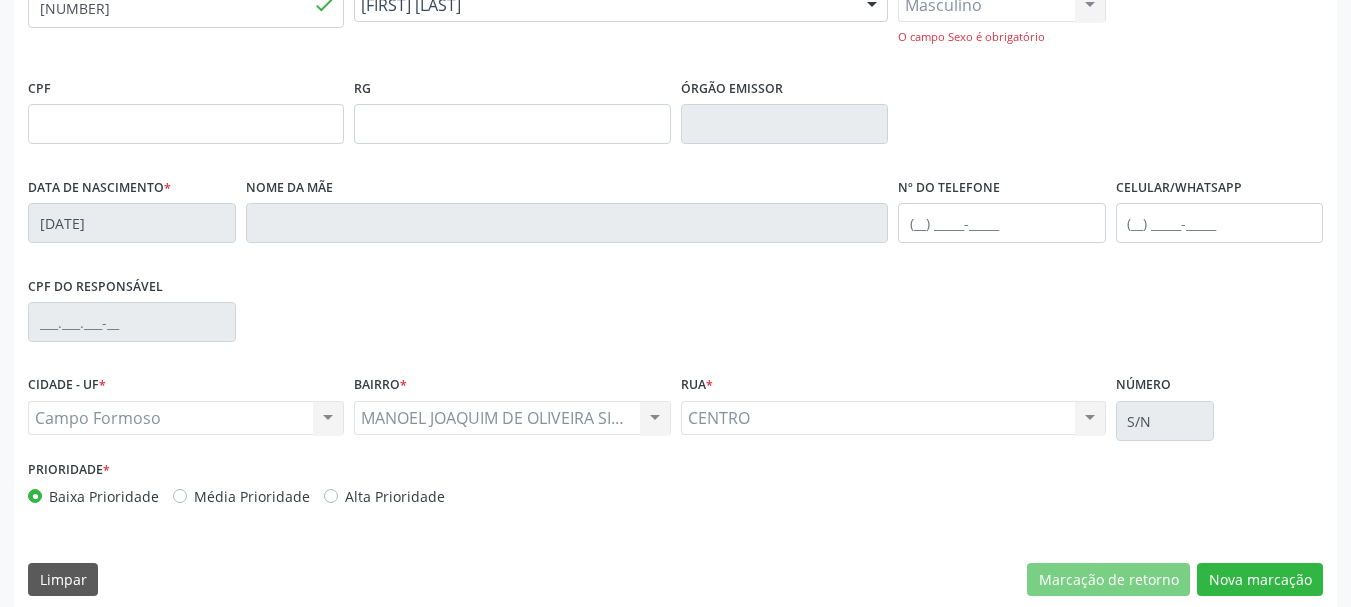 scroll, scrollTop: 299, scrollLeft: 0, axis: vertical 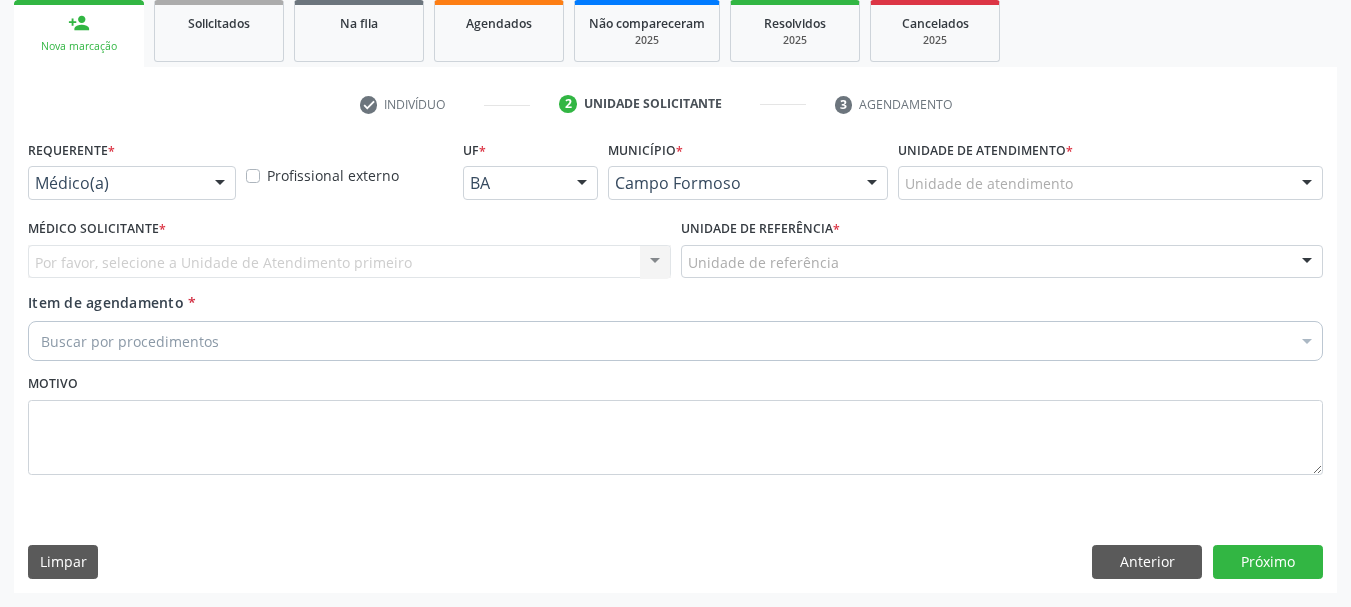 click at bounding box center (220, 184) 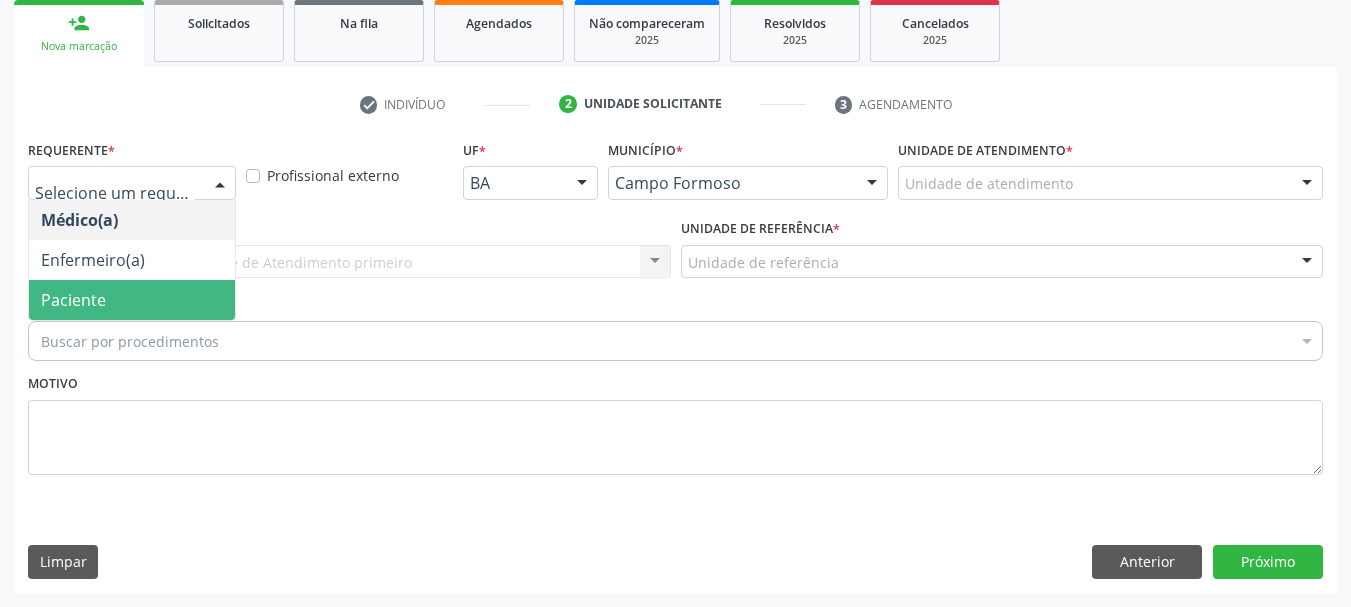 click on "Paciente" at bounding box center (132, 300) 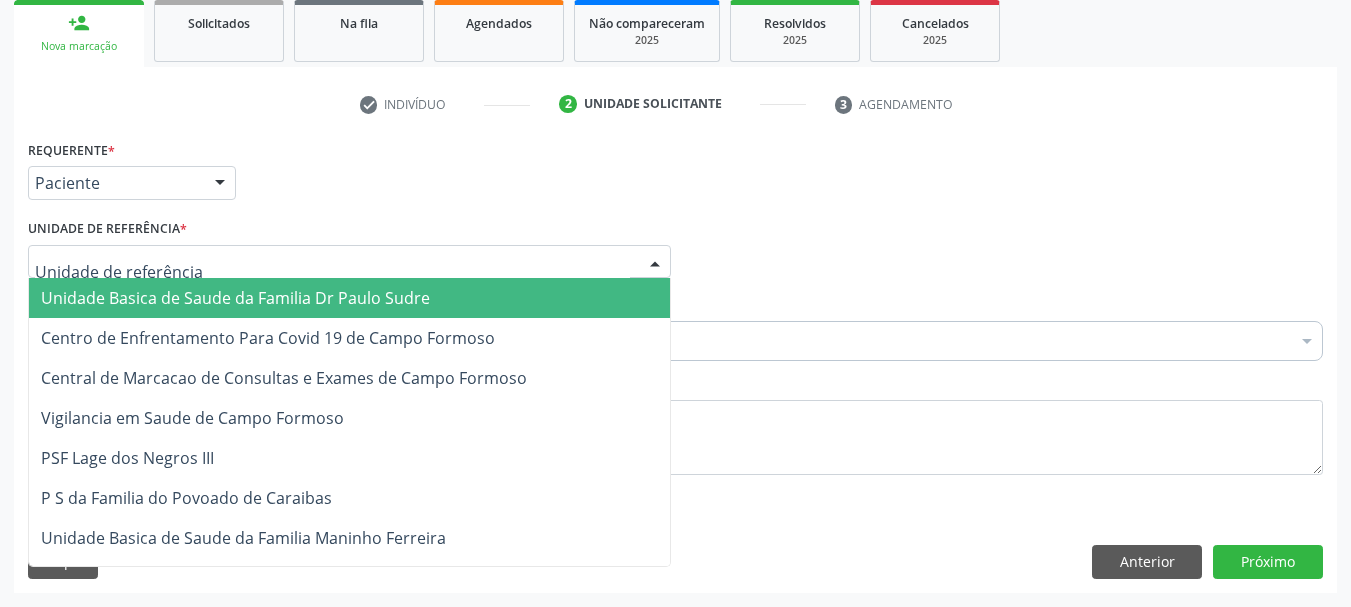 click at bounding box center (349, 262) 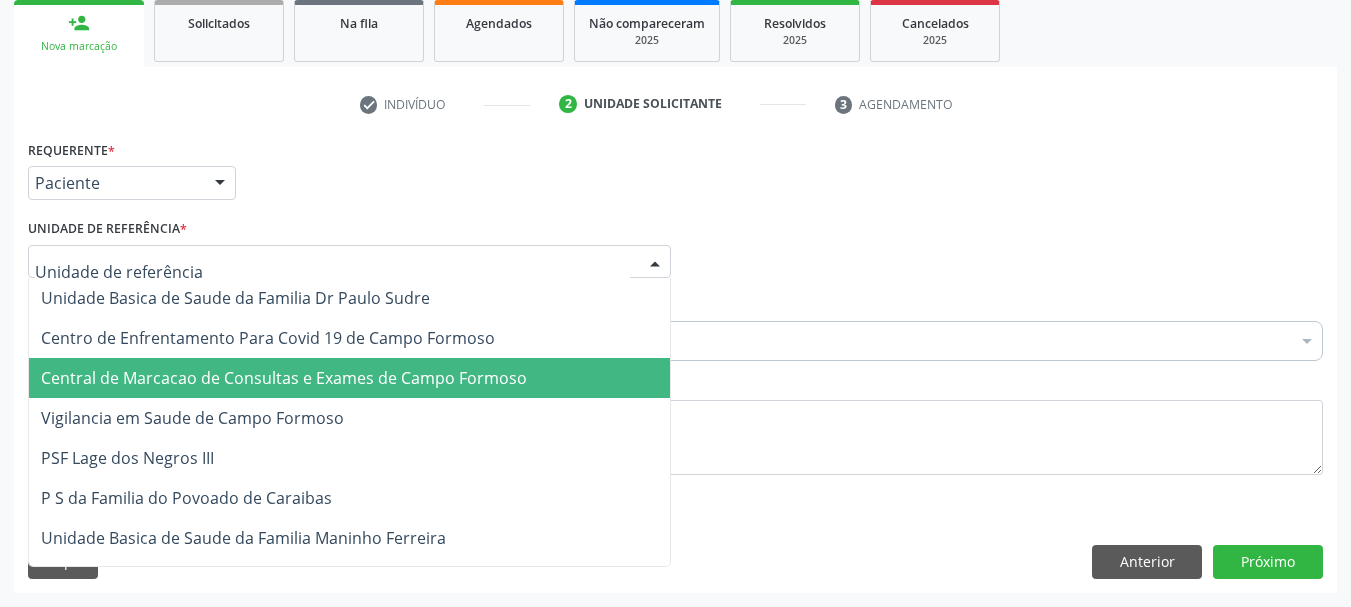 click on "Central de Marcacao de Consultas e Exames de Campo Formoso" at bounding box center [349, 378] 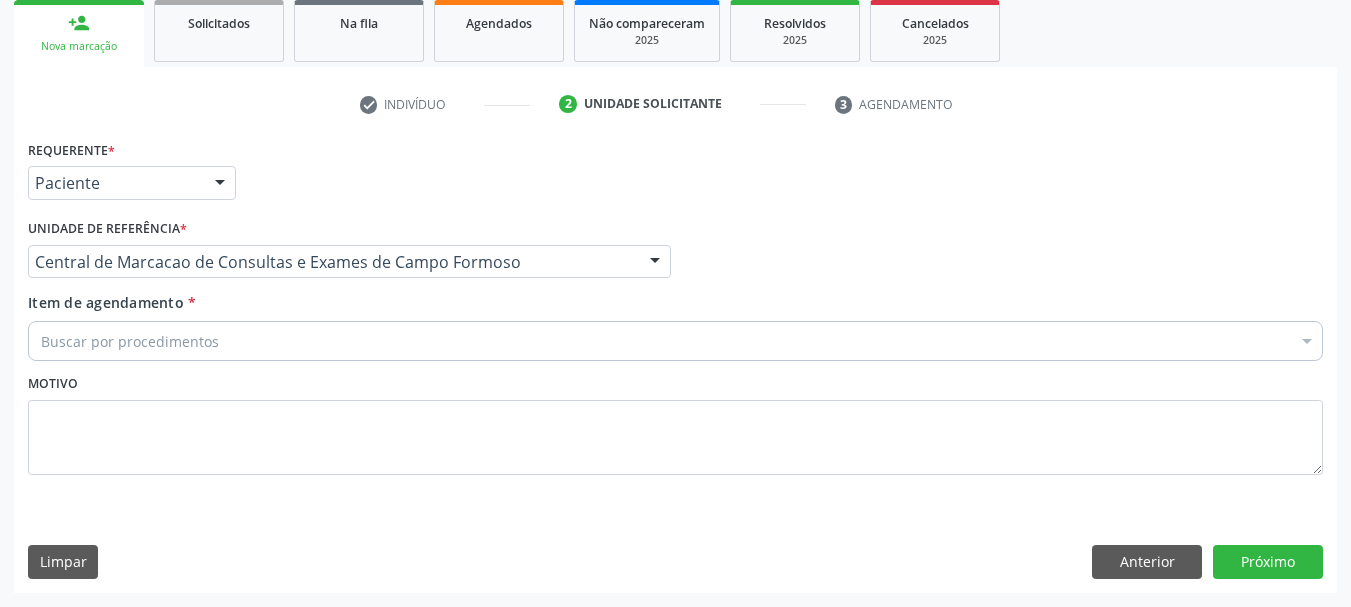 click on "Buscar por procedimentos" at bounding box center [675, 341] 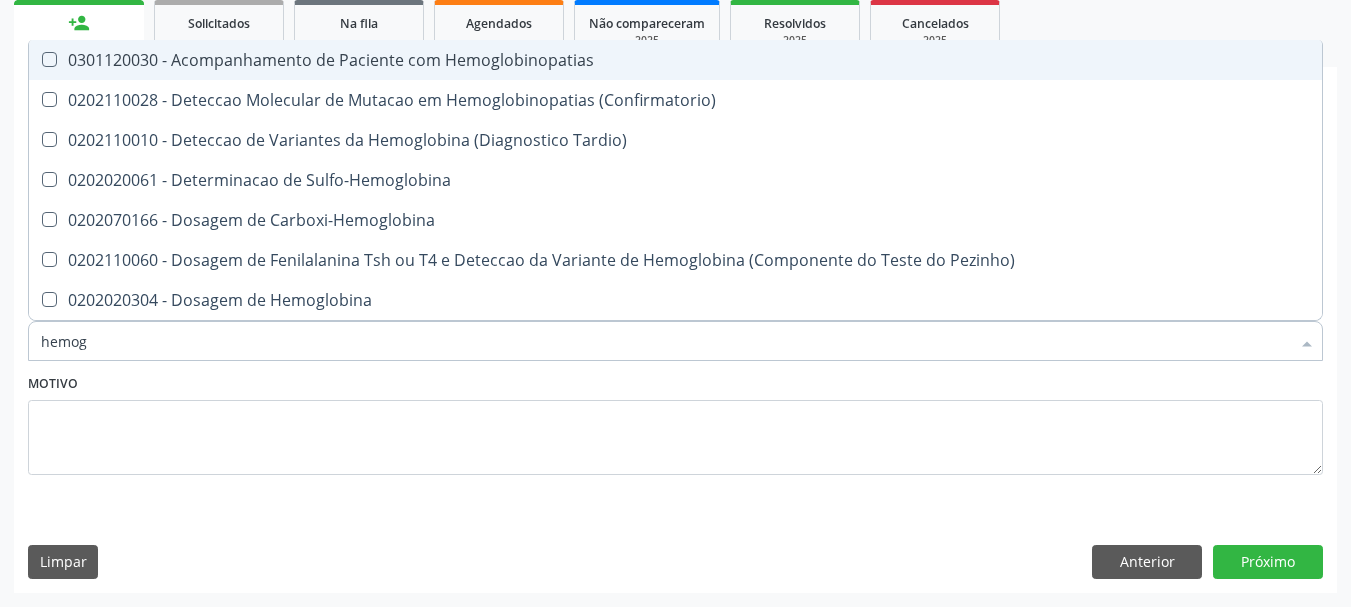 type on "hemogr" 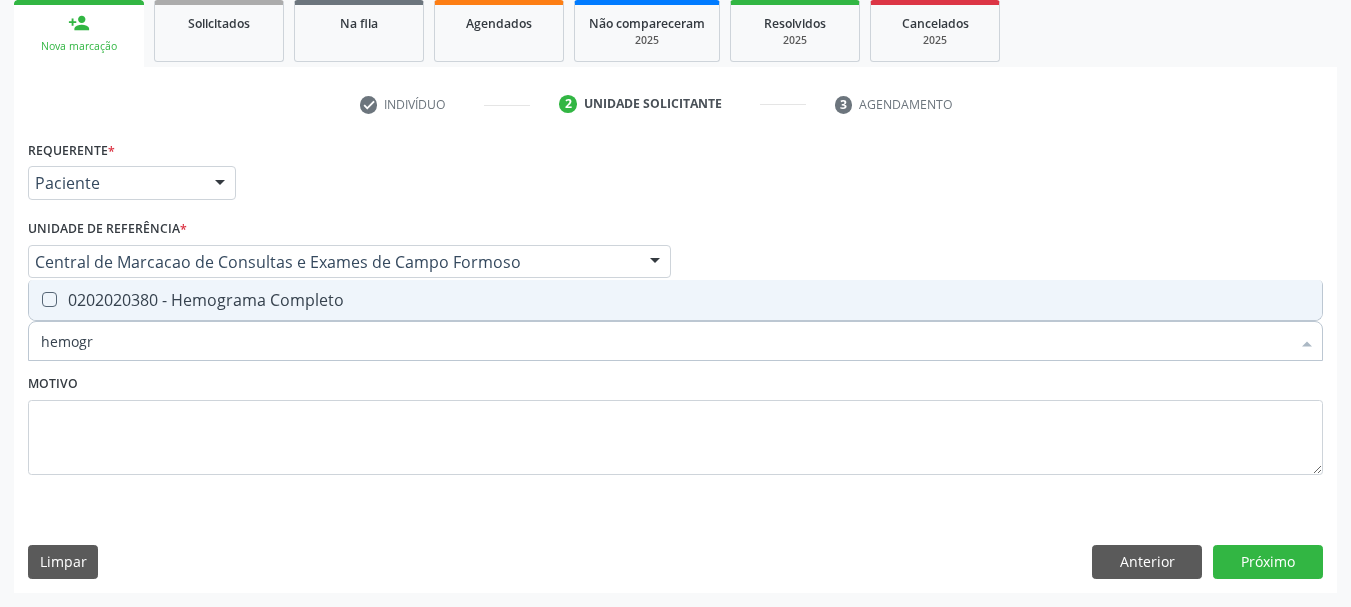 click on "0202020380 - Hemograma Completo" at bounding box center [675, 300] 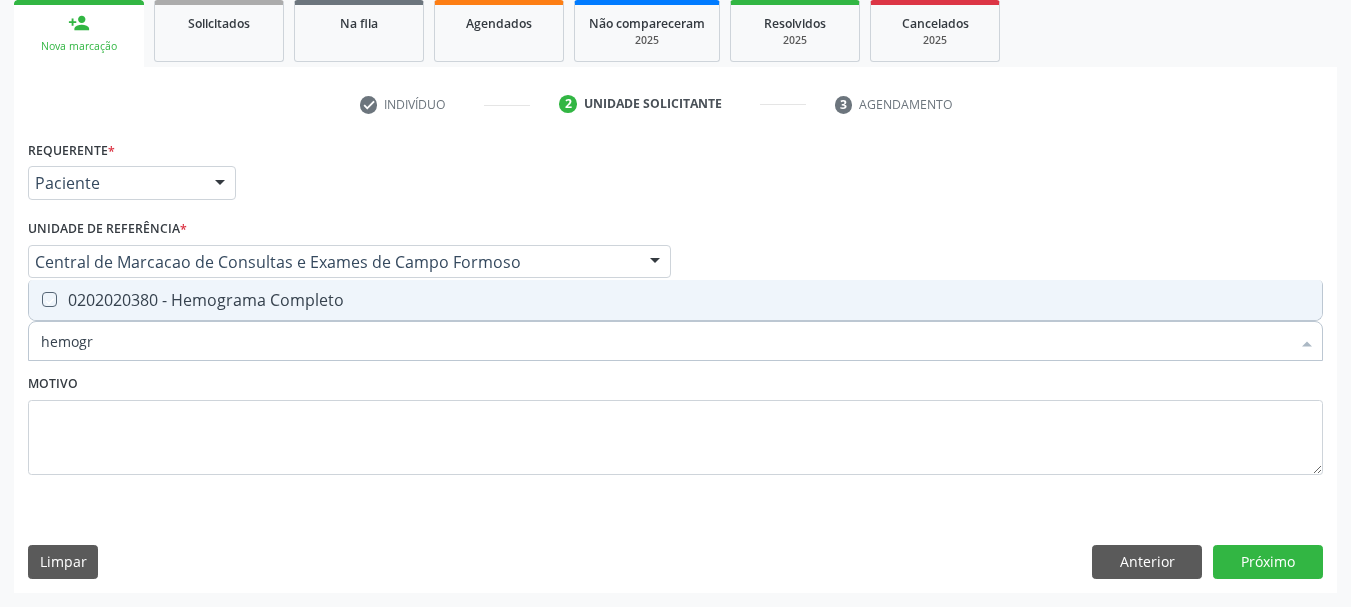 checkbox on "true" 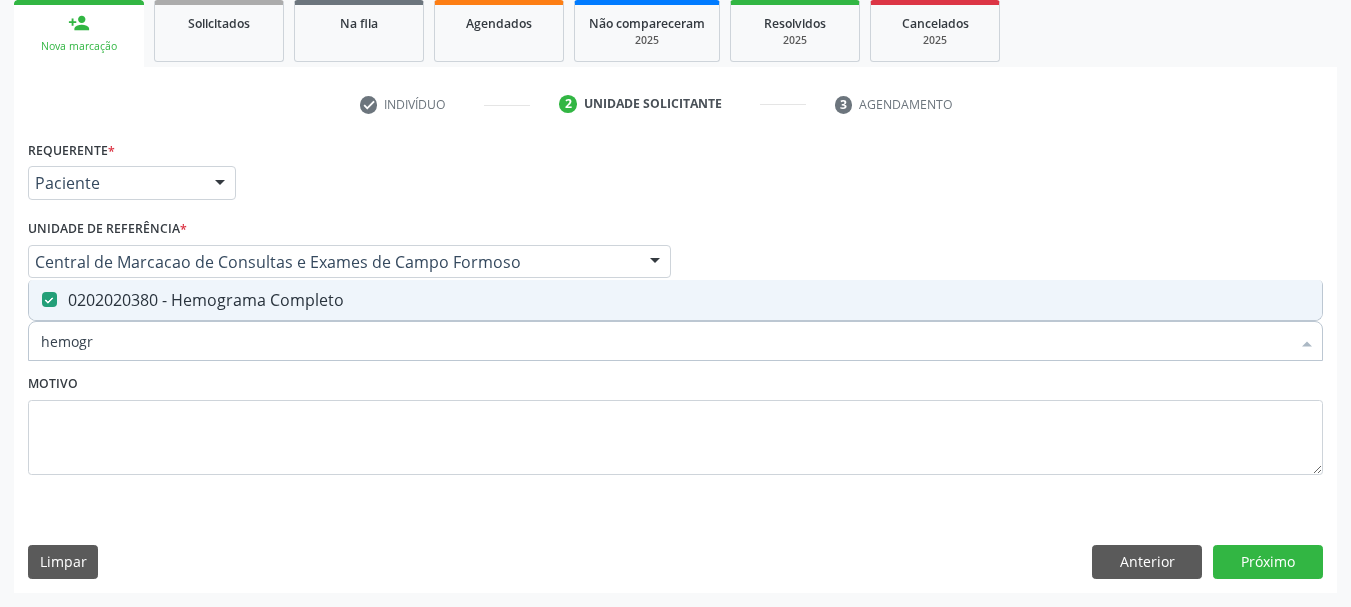 type on "hemogr" 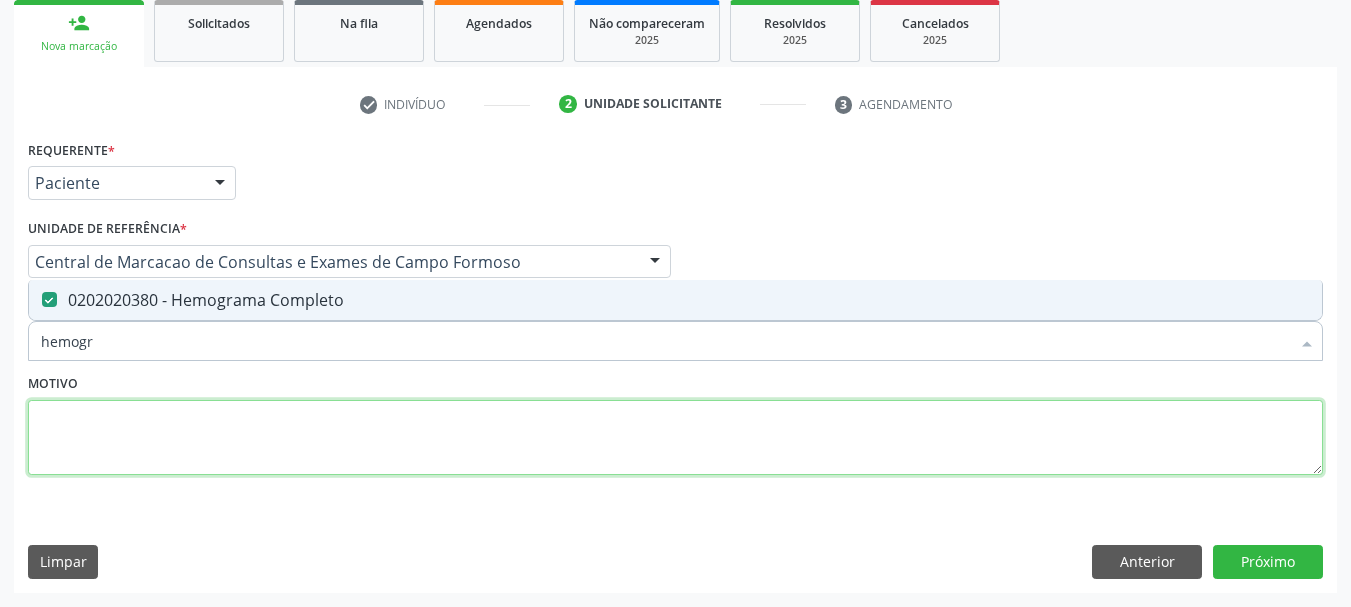 click at bounding box center [675, 438] 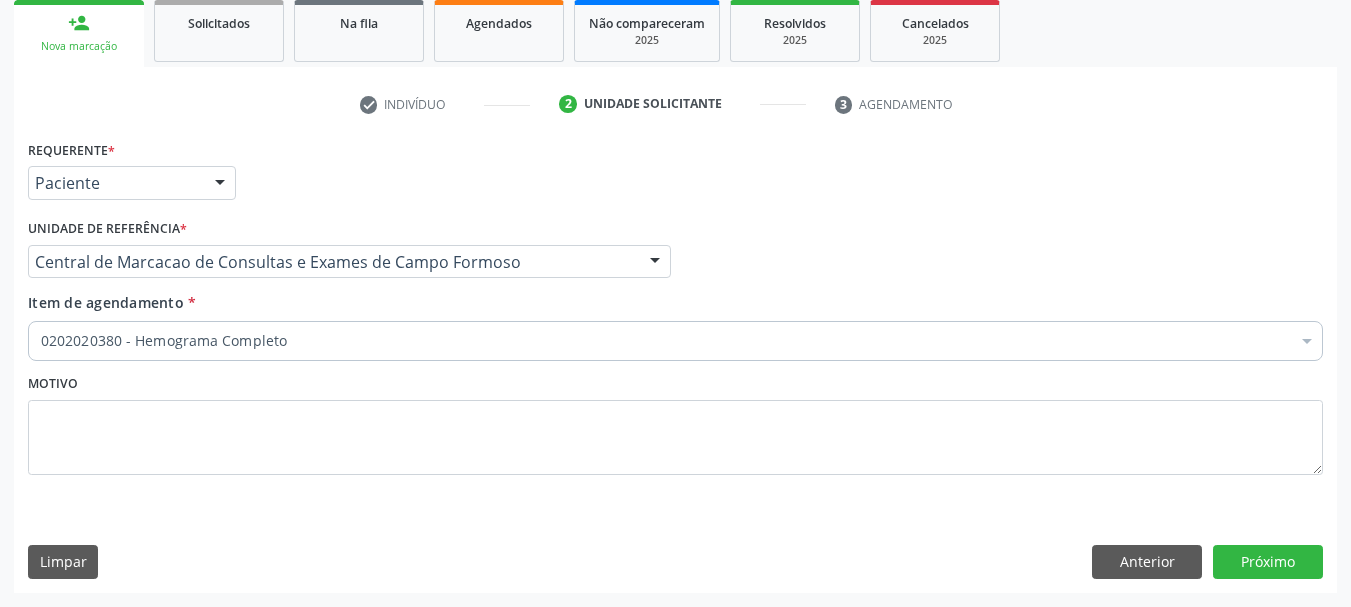 click on "0202020380 - Hemograma Completo" at bounding box center (675, 341) 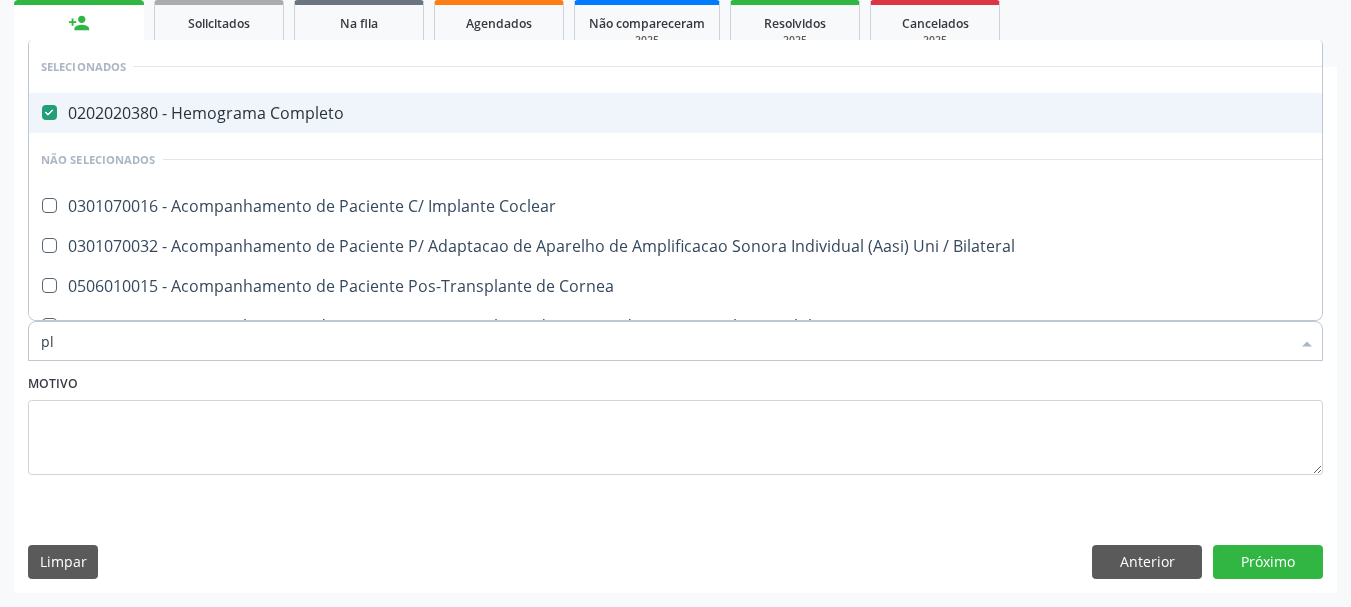 type on "pla" 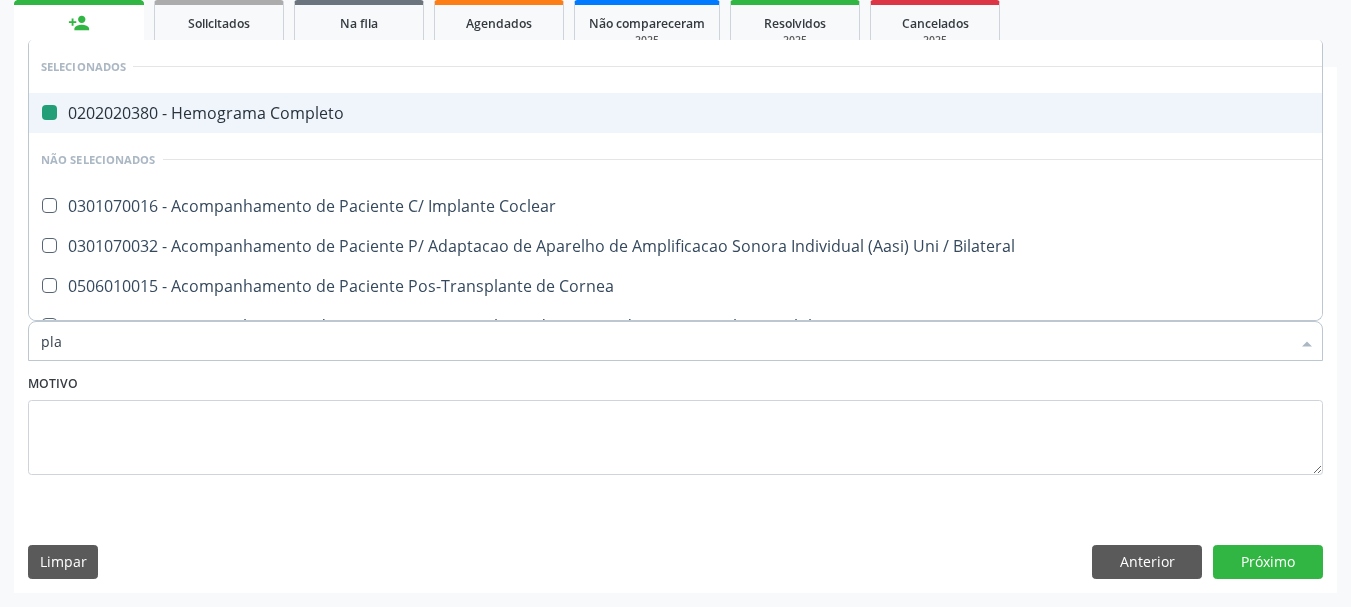 type on "plaq" 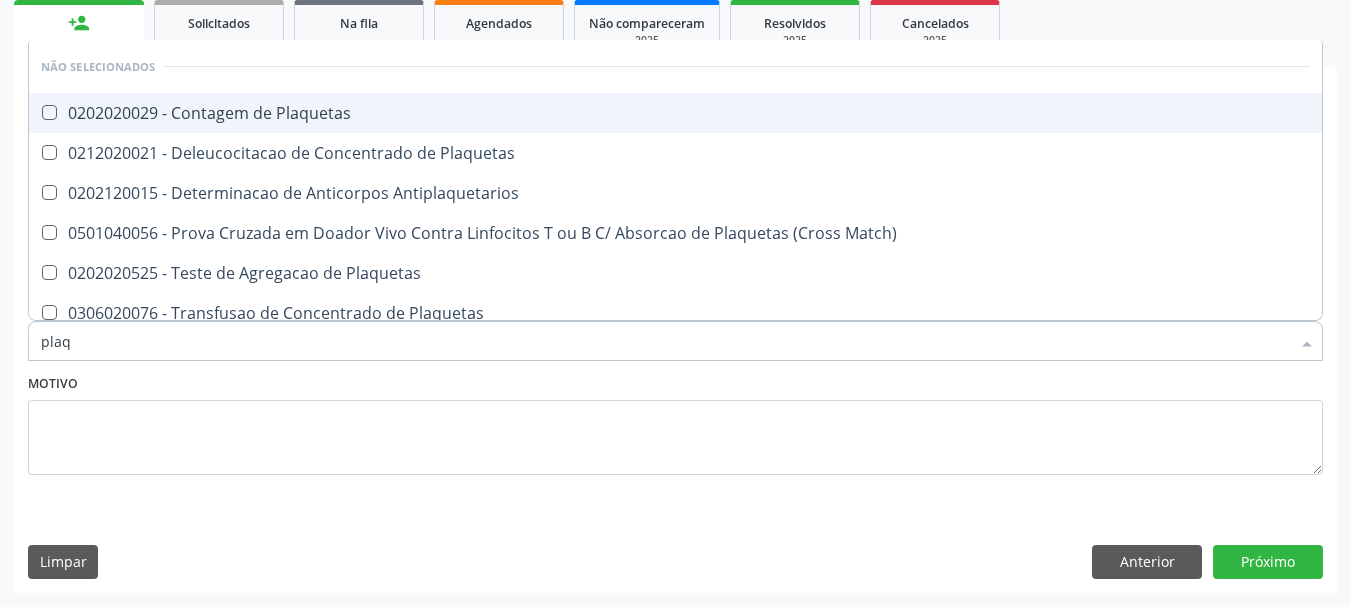 click on "0202020029 - Contagem de Plaquetas" at bounding box center [675, 113] 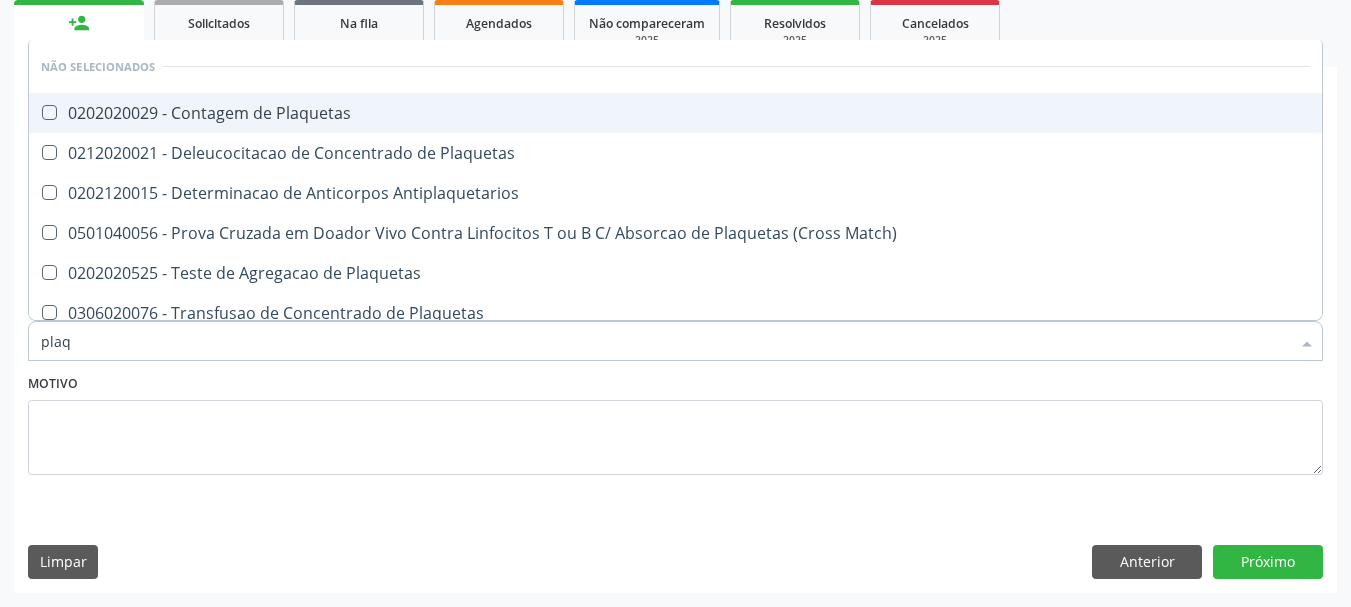 checkbox on "true" 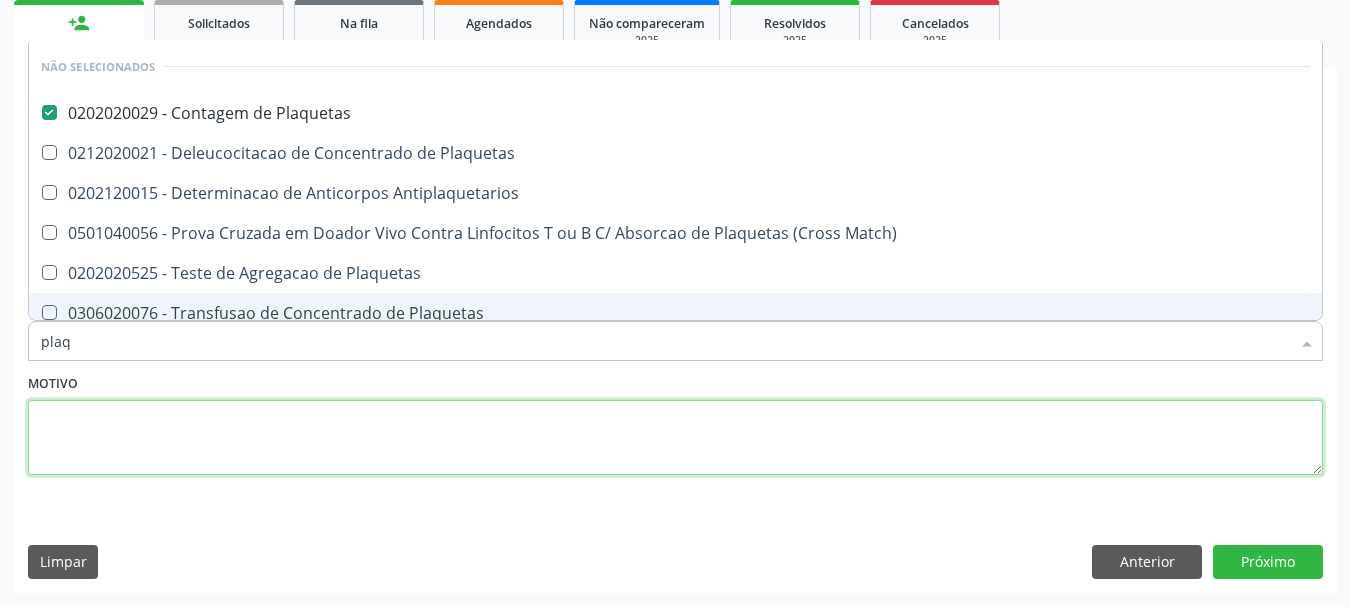 click at bounding box center [675, 438] 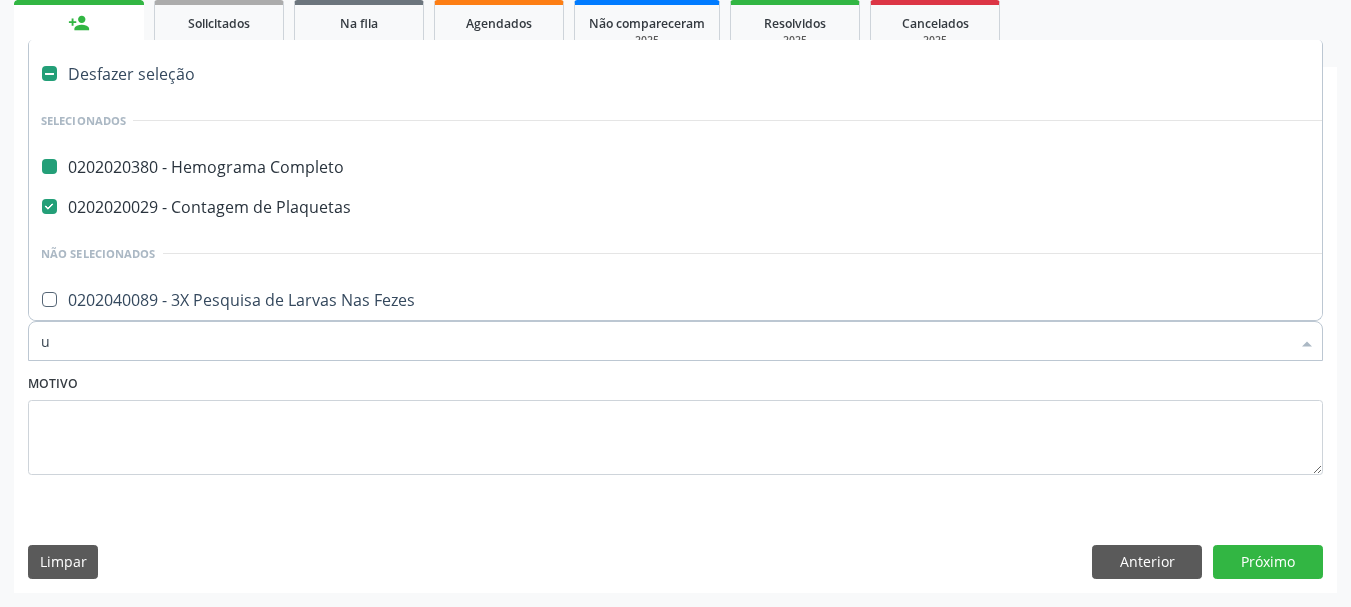 type on "ur" 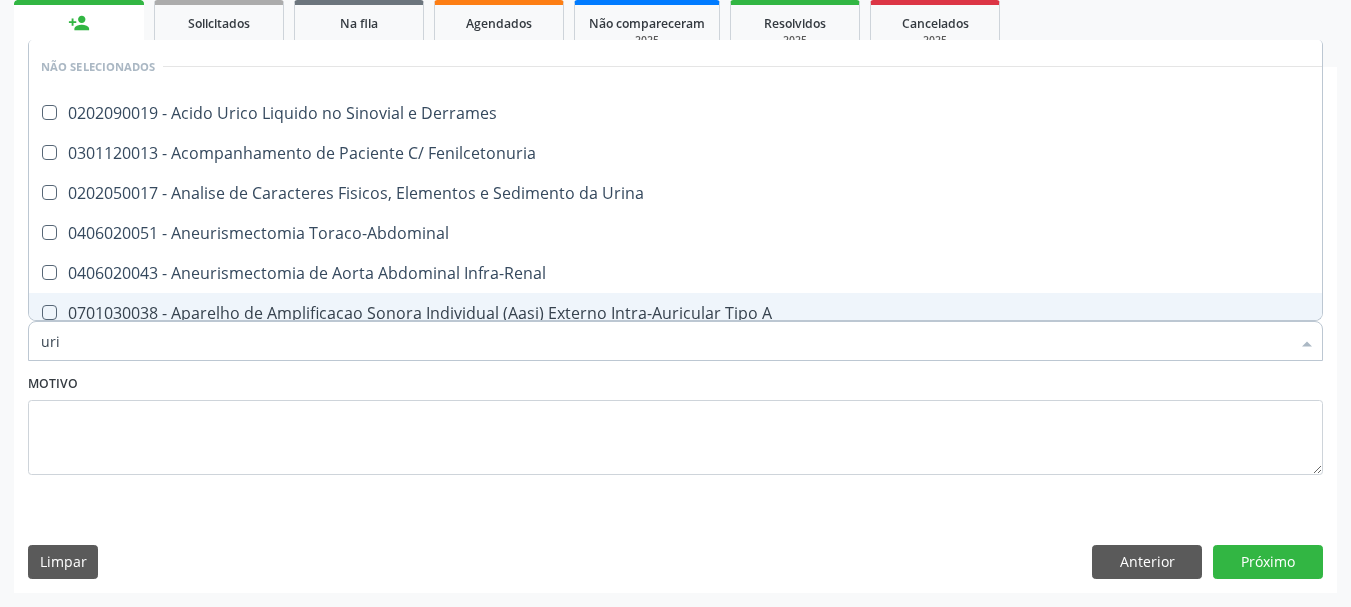 type on "urin" 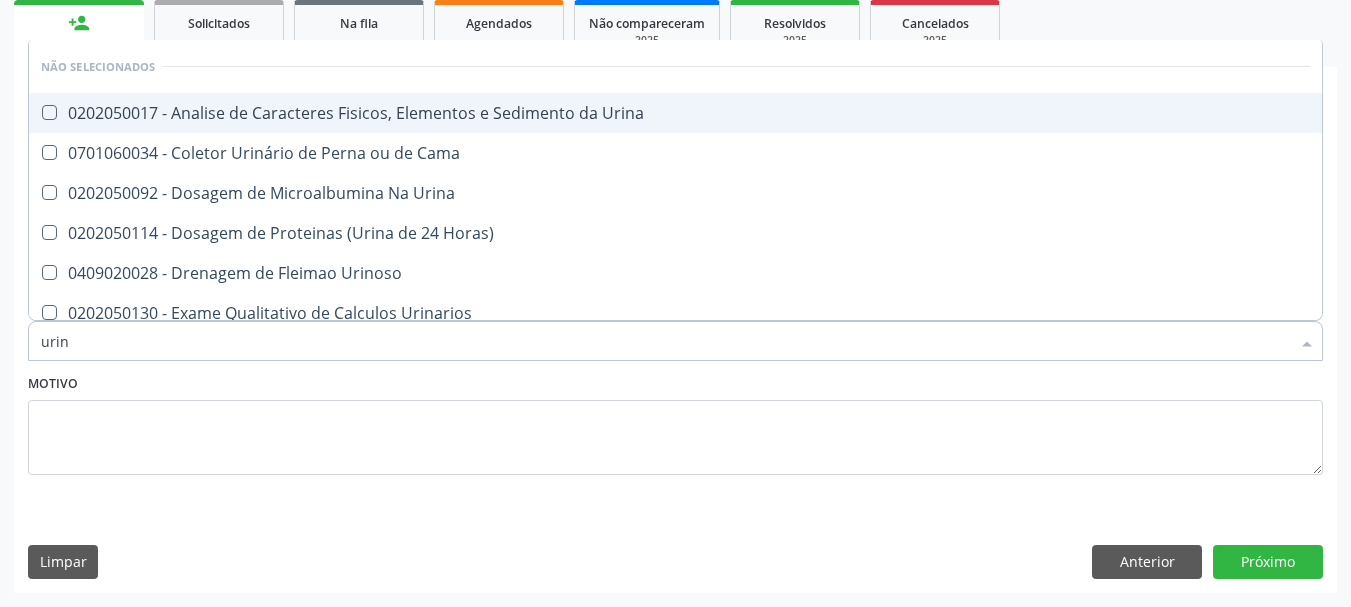drag, startPoint x: 368, startPoint y: 68, endPoint x: 368, endPoint y: 125, distance: 57 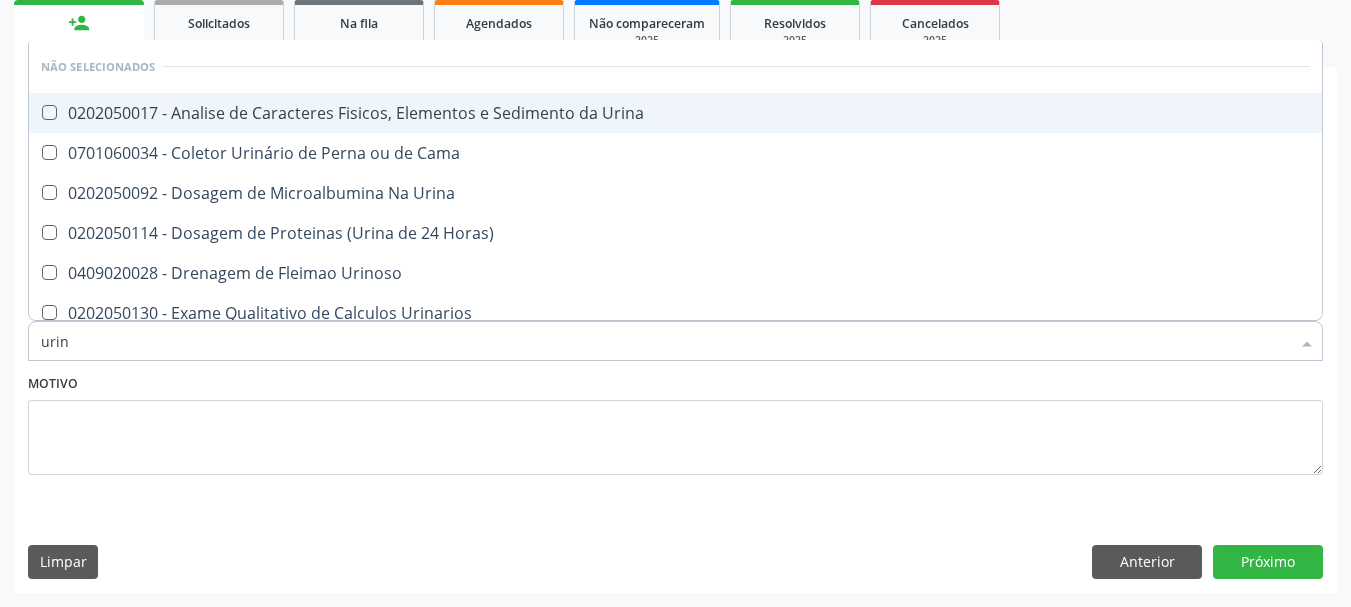 checkbox on "true" 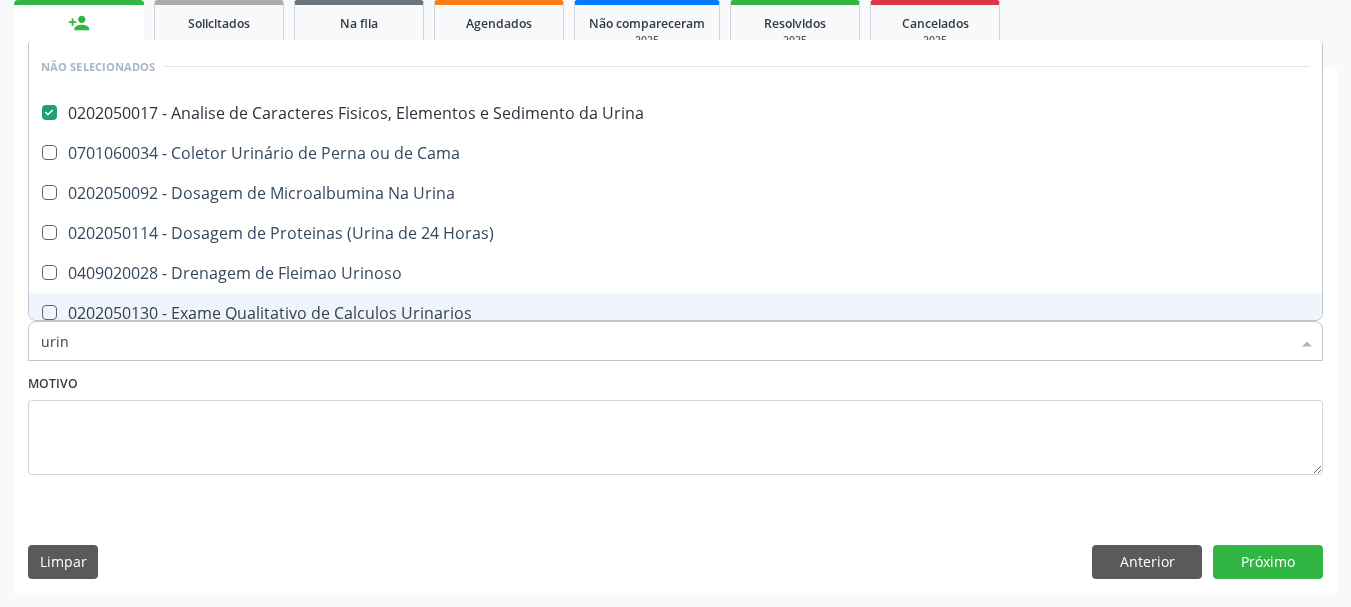type on "urin" 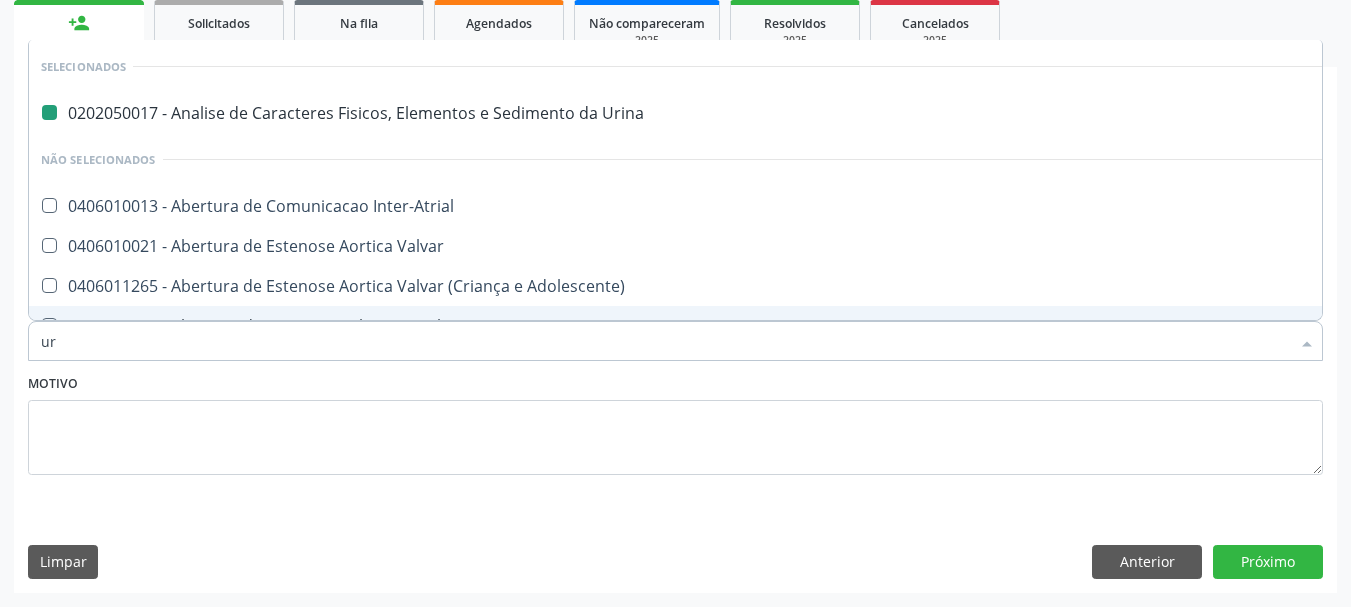 type on "ure" 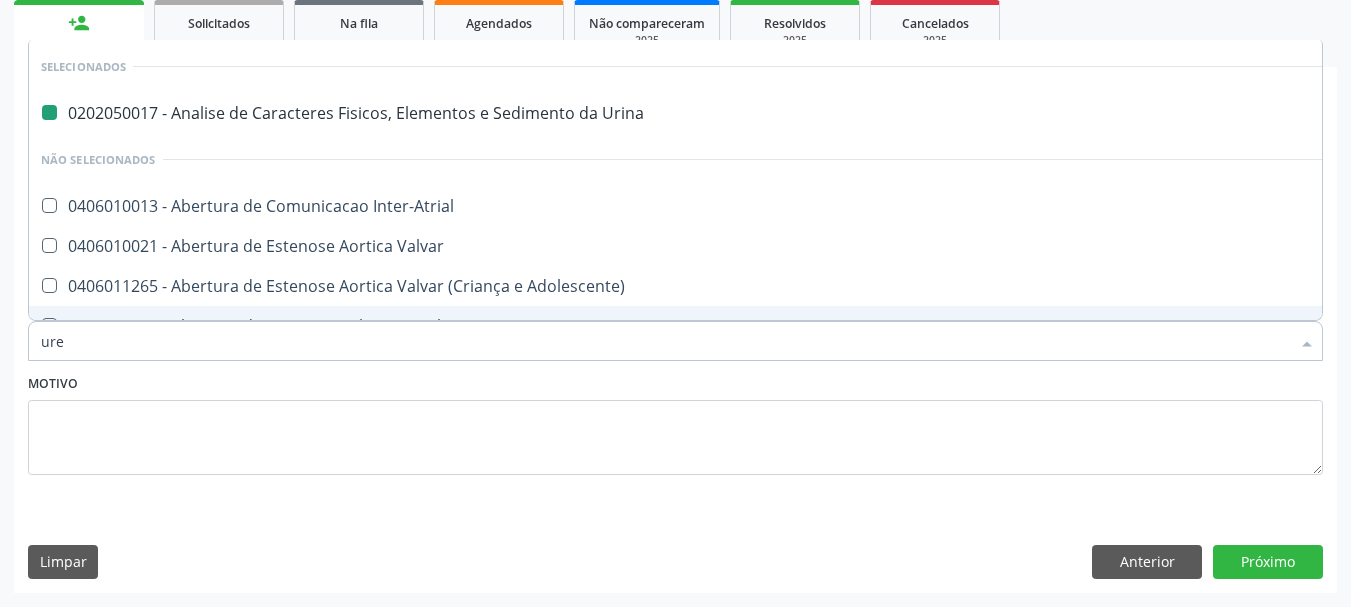 checkbox on "false" 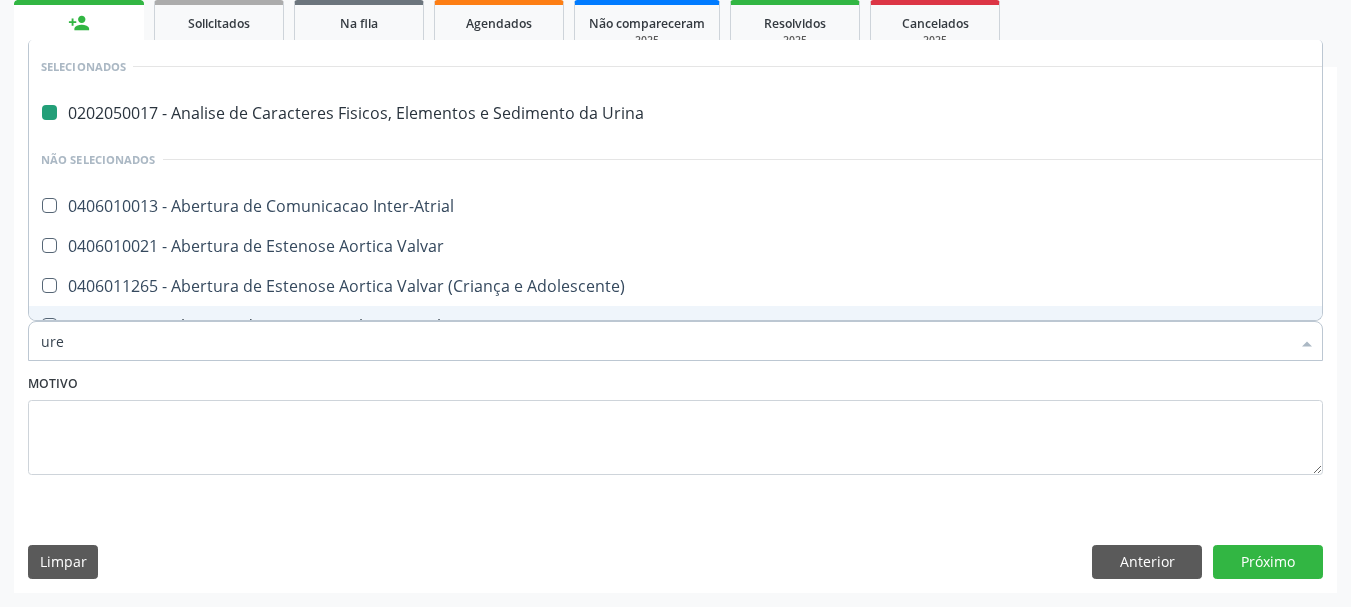 type on "urei" 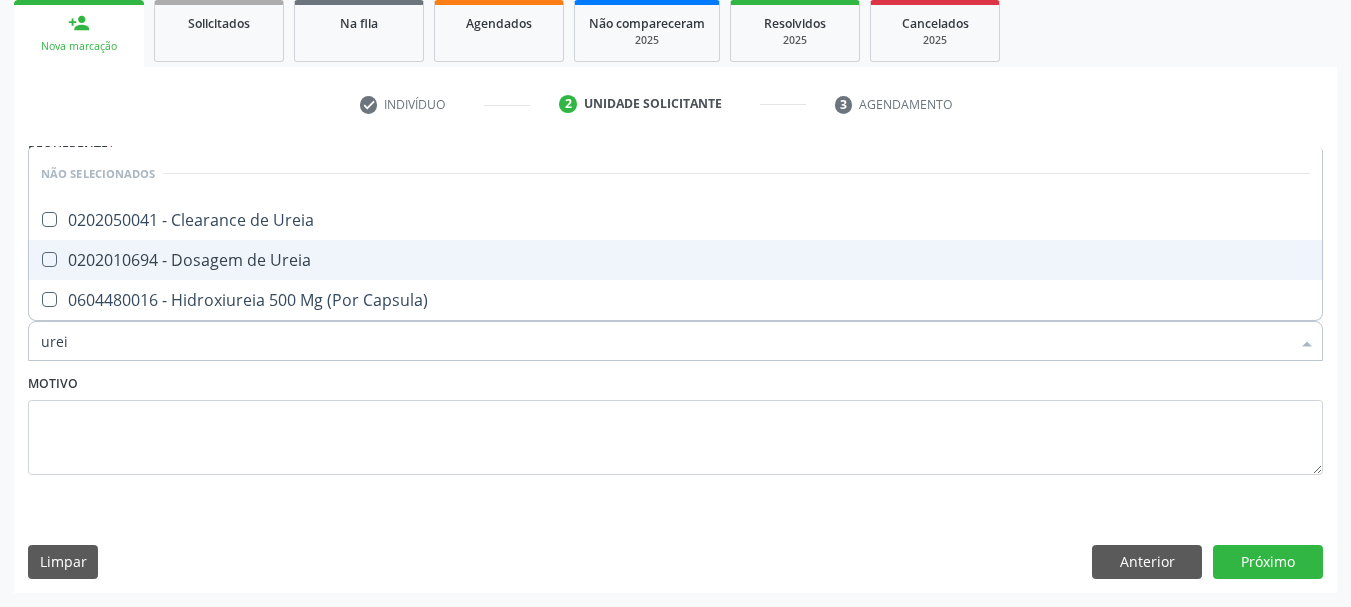 click on "0202010694 - Dosagem de Ureia" at bounding box center [675, 260] 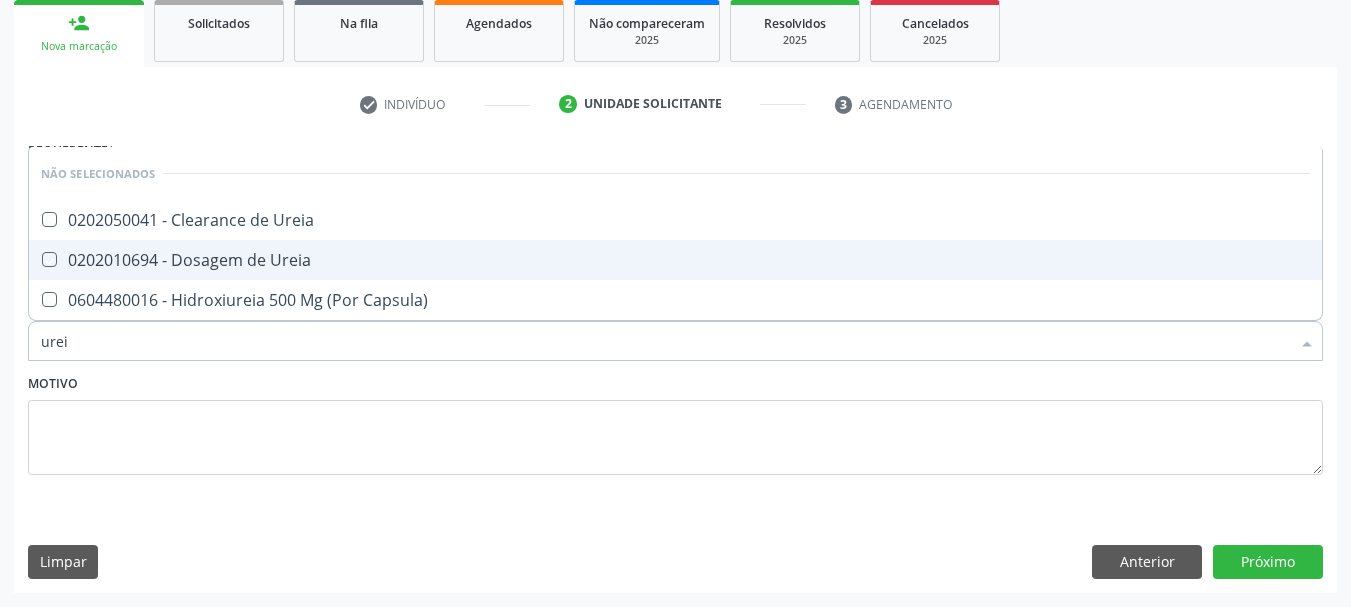 checkbox on "true" 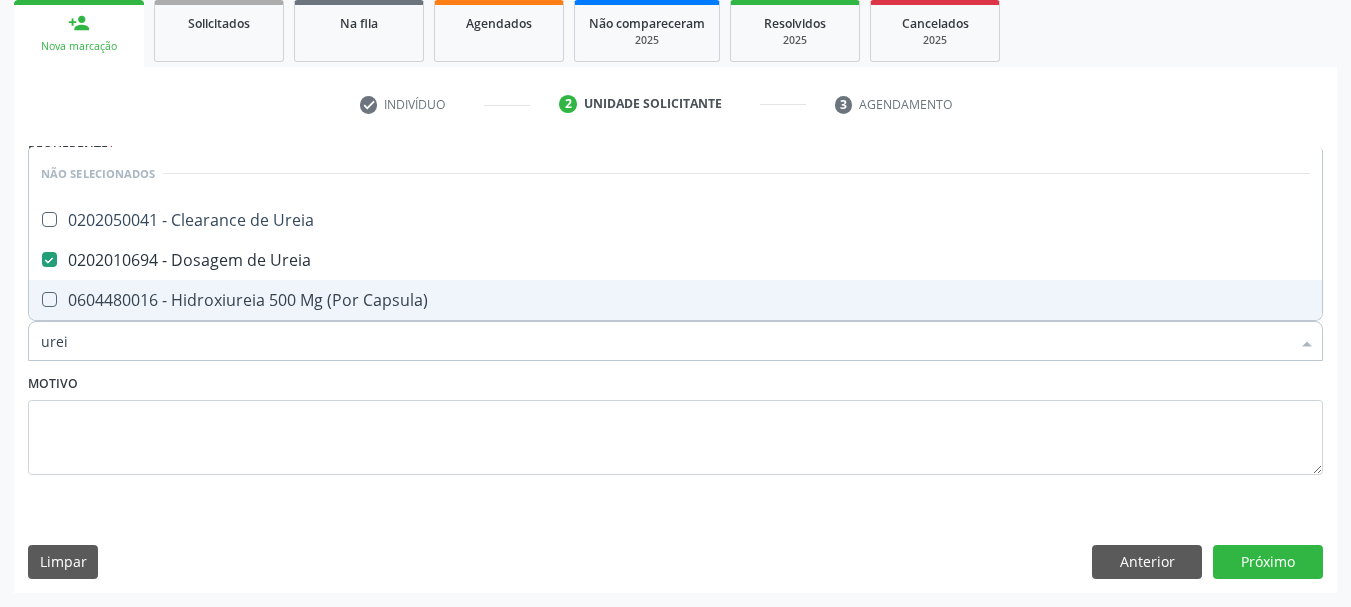 type on "urei" 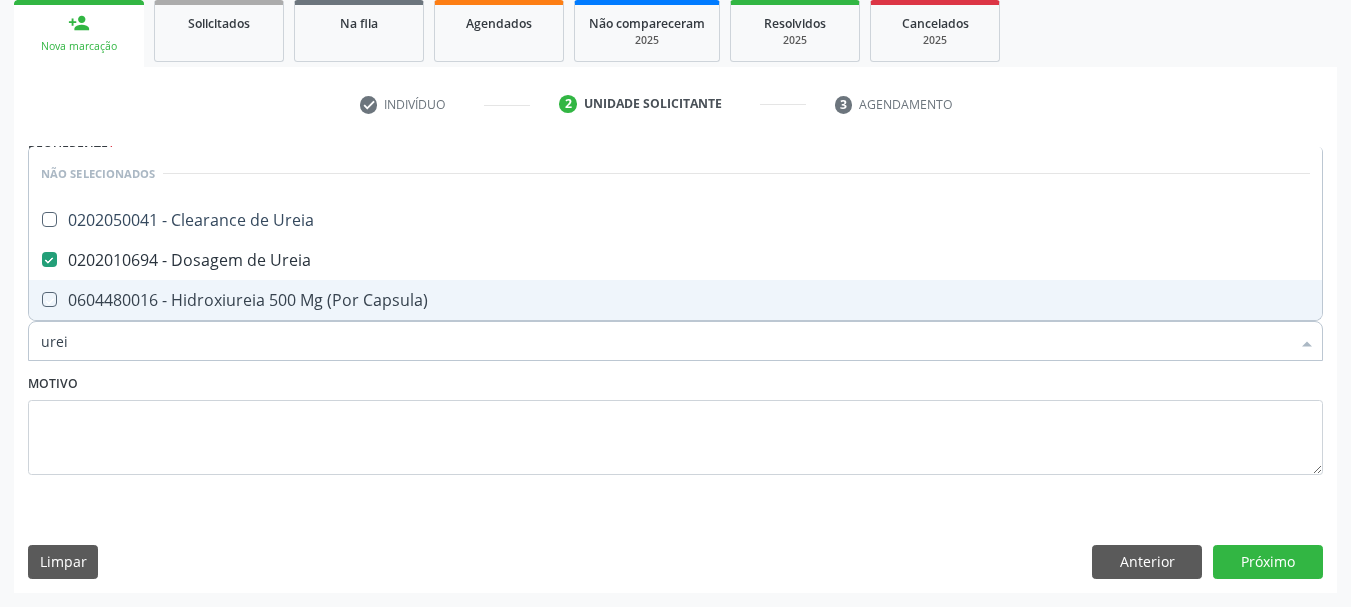 click on "Motivo" at bounding box center (675, 422) 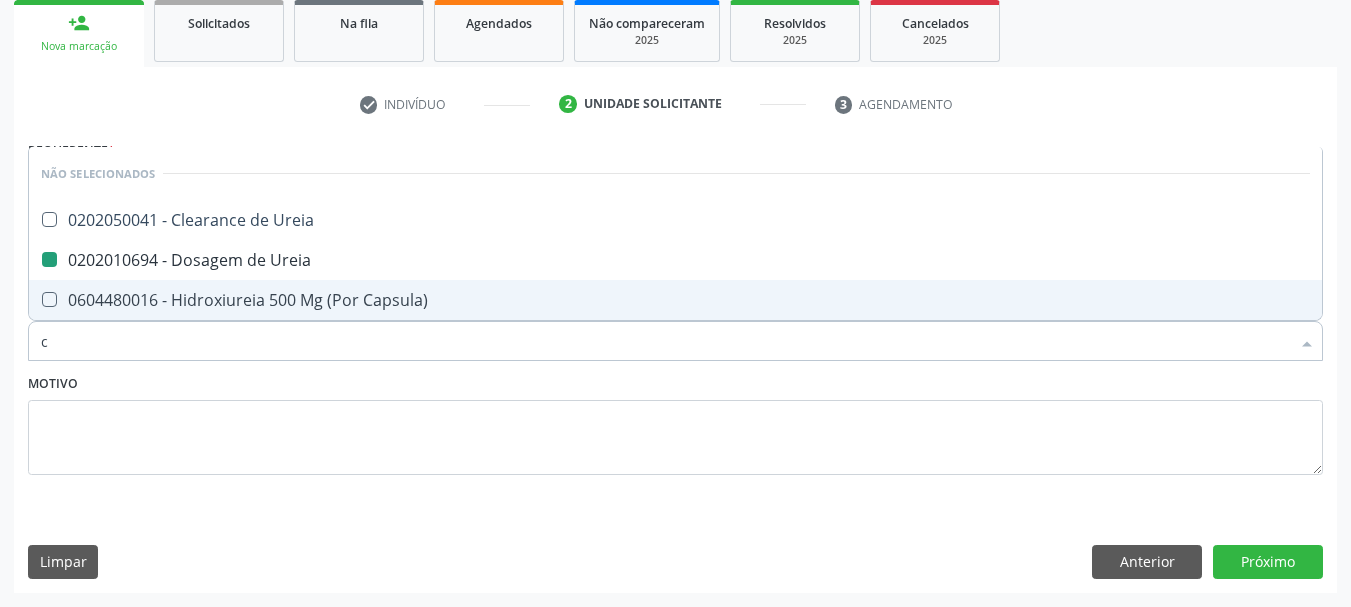 type on "cr" 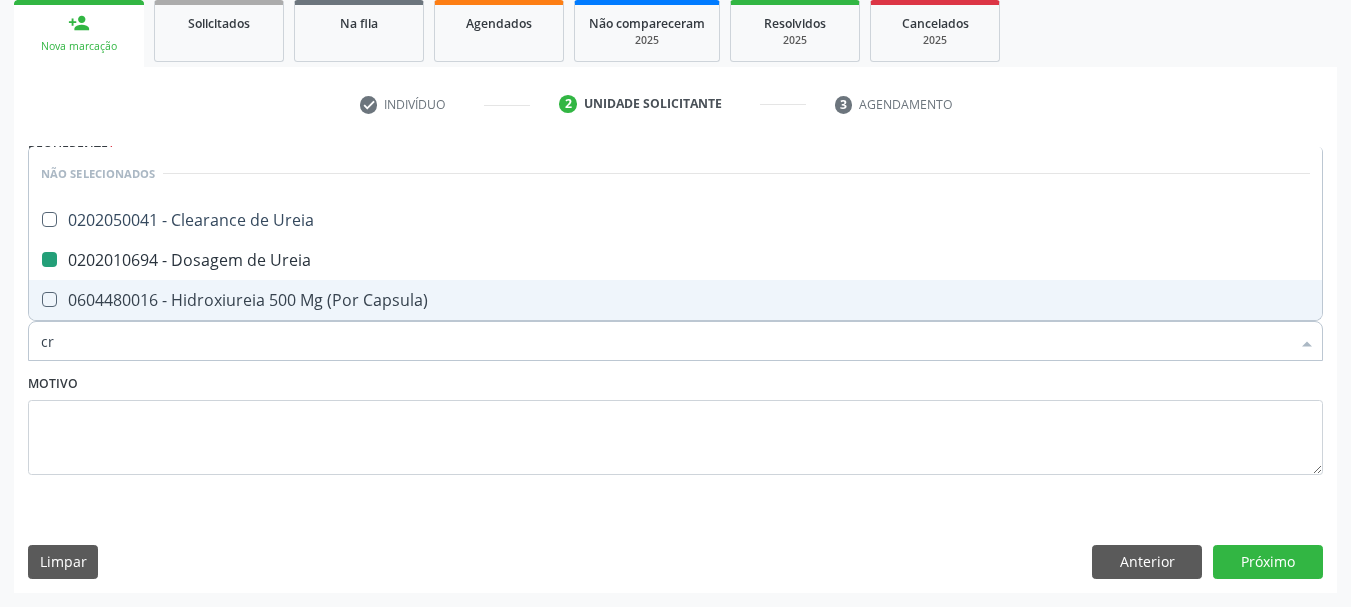 checkbox on "false" 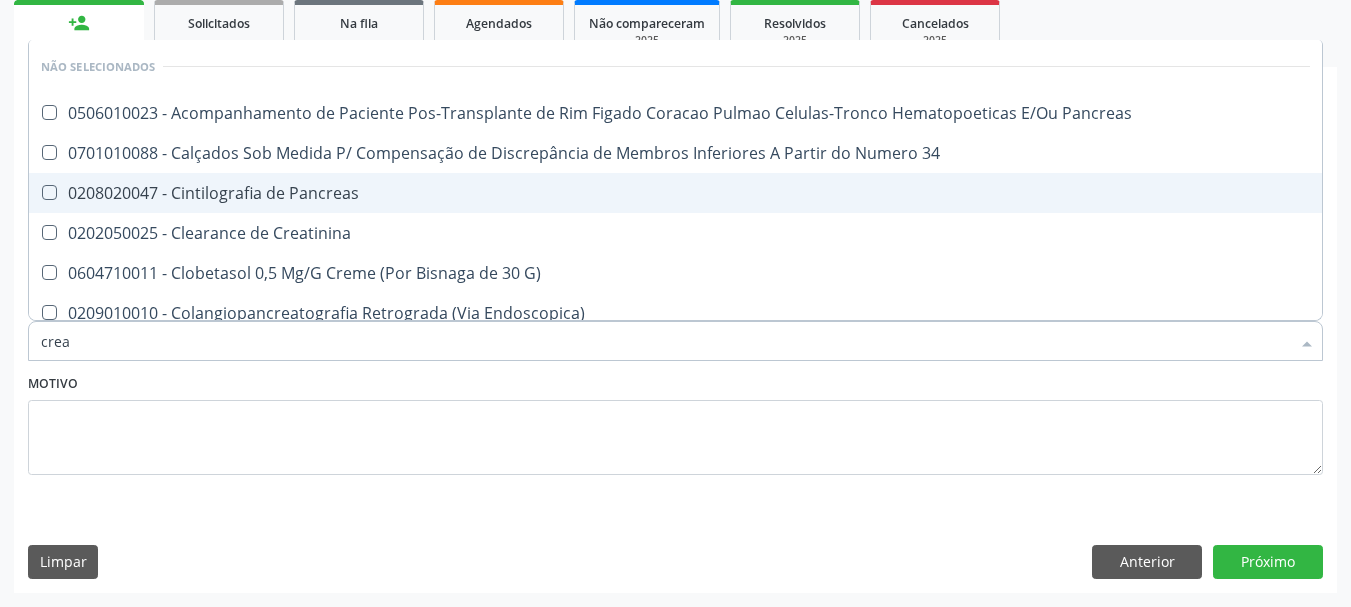 type on "creat" 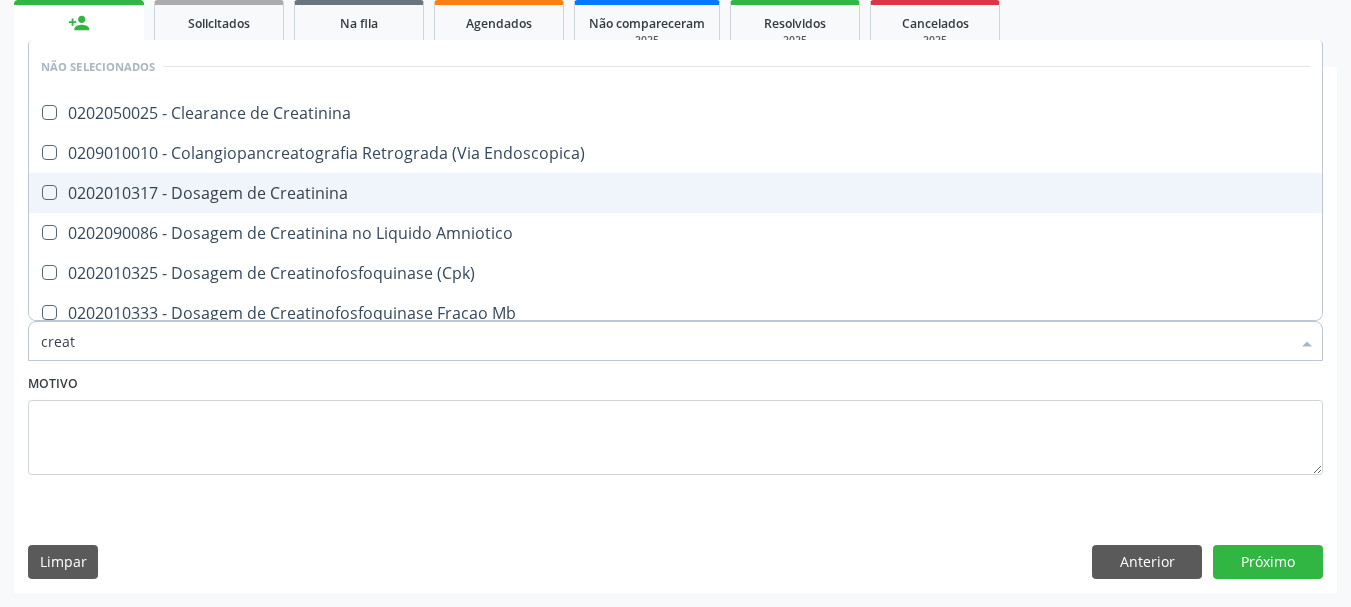click on "0202010317 - Dosagem de Creatinina" at bounding box center (675, 193) 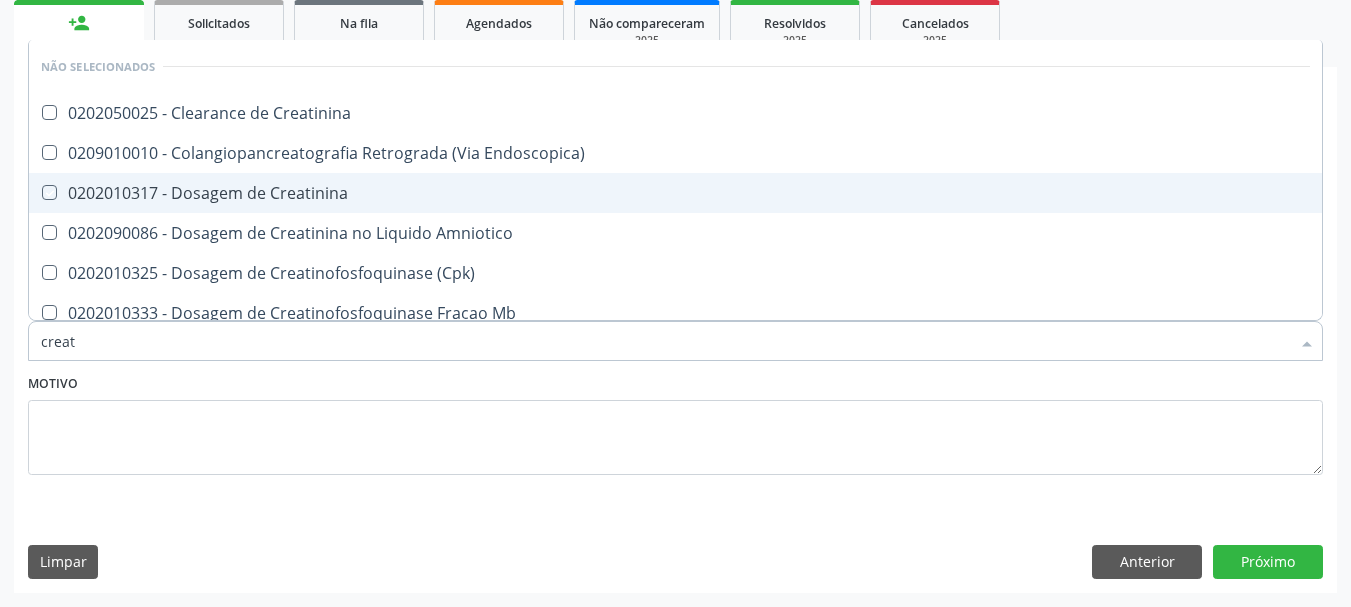 checkbox on "true" 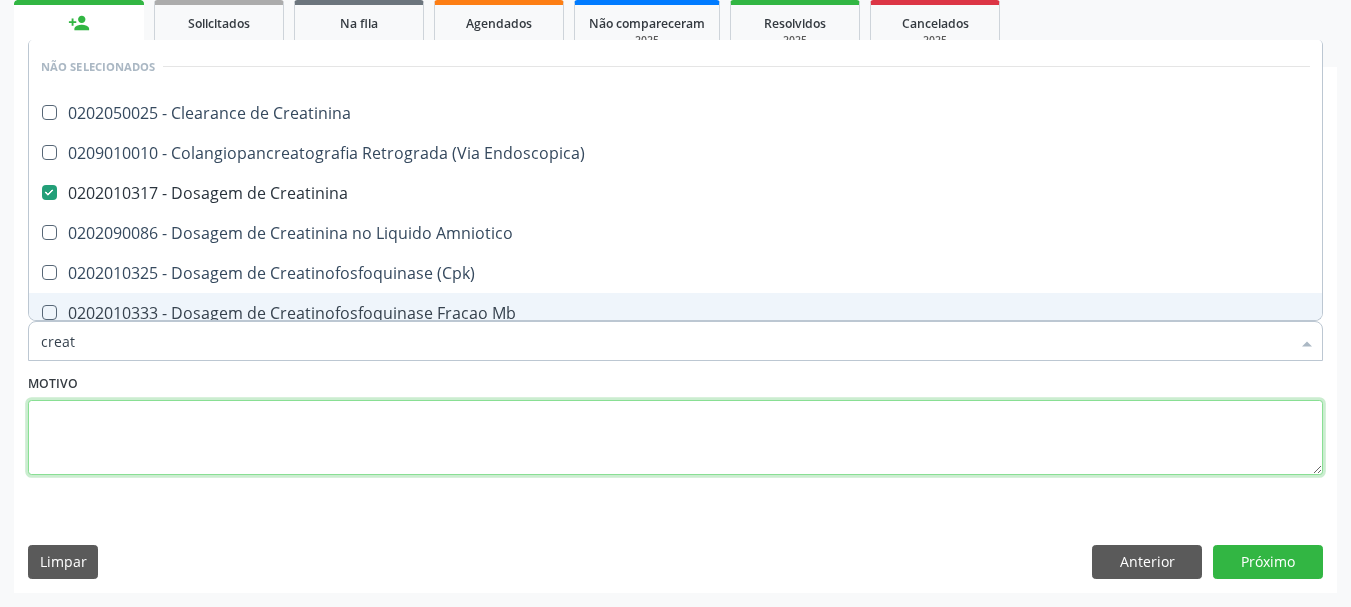 click at bounding box center [675, 438] 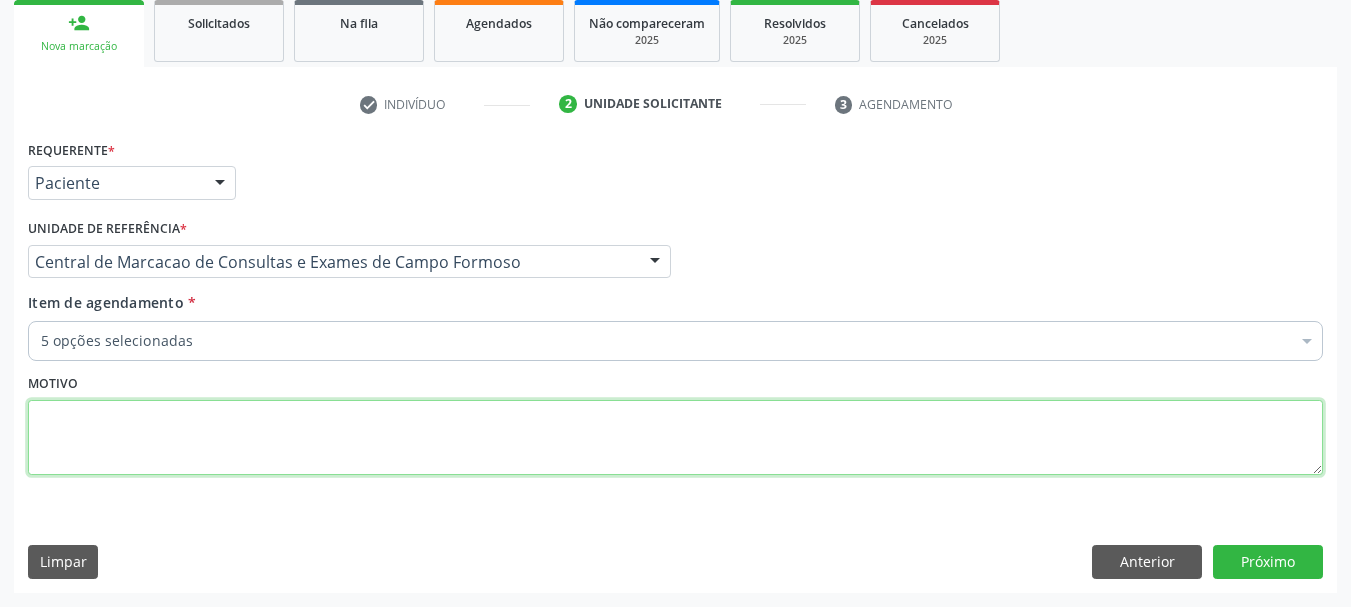 scroll, scrollTop: 93, scrollLeft: 0, axis: vertical 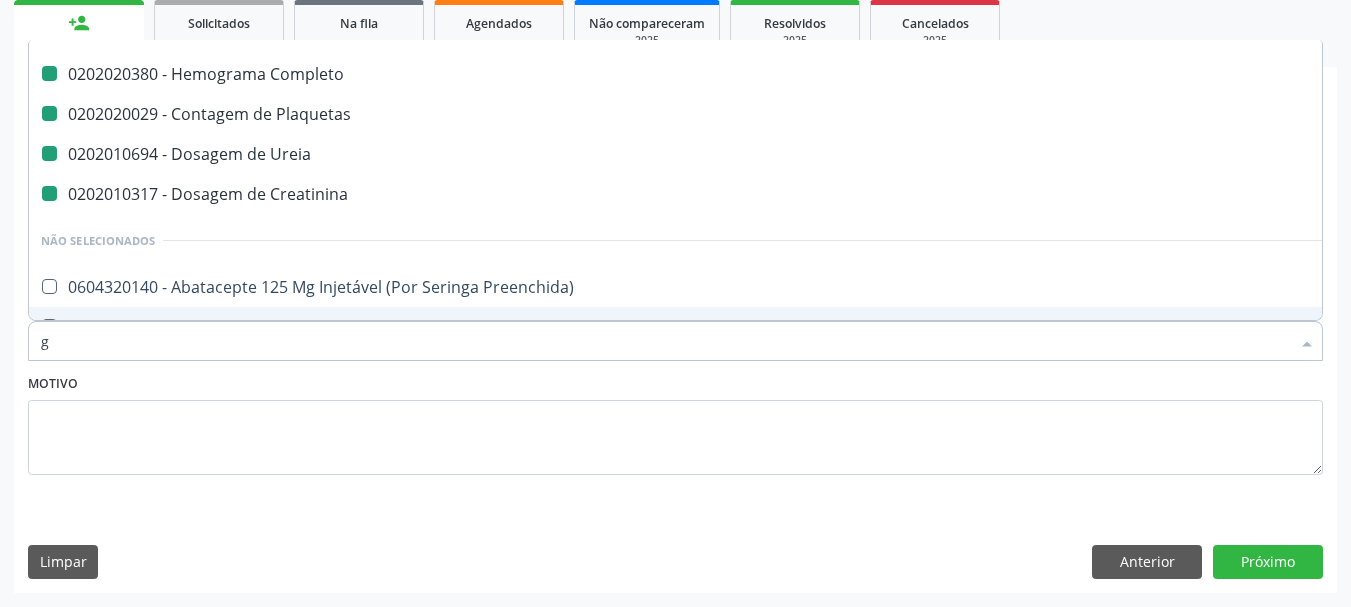 type on "gl" 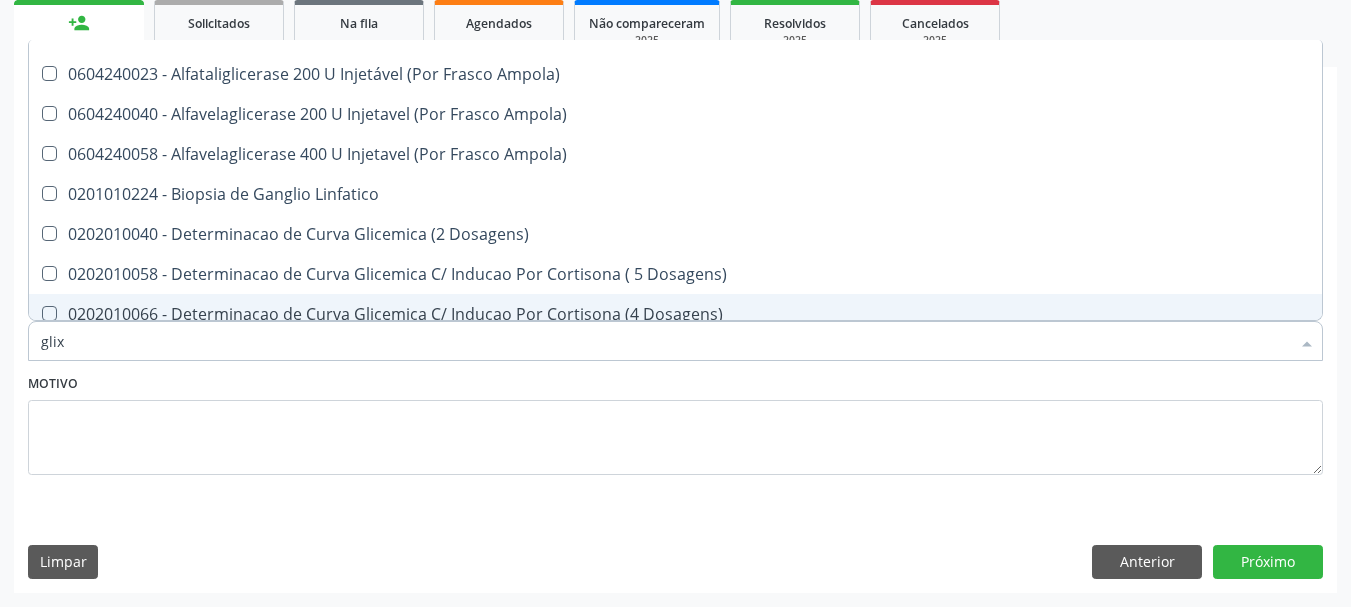 scroll, scrollTop: 0, scrollLeft: 0, axis: both 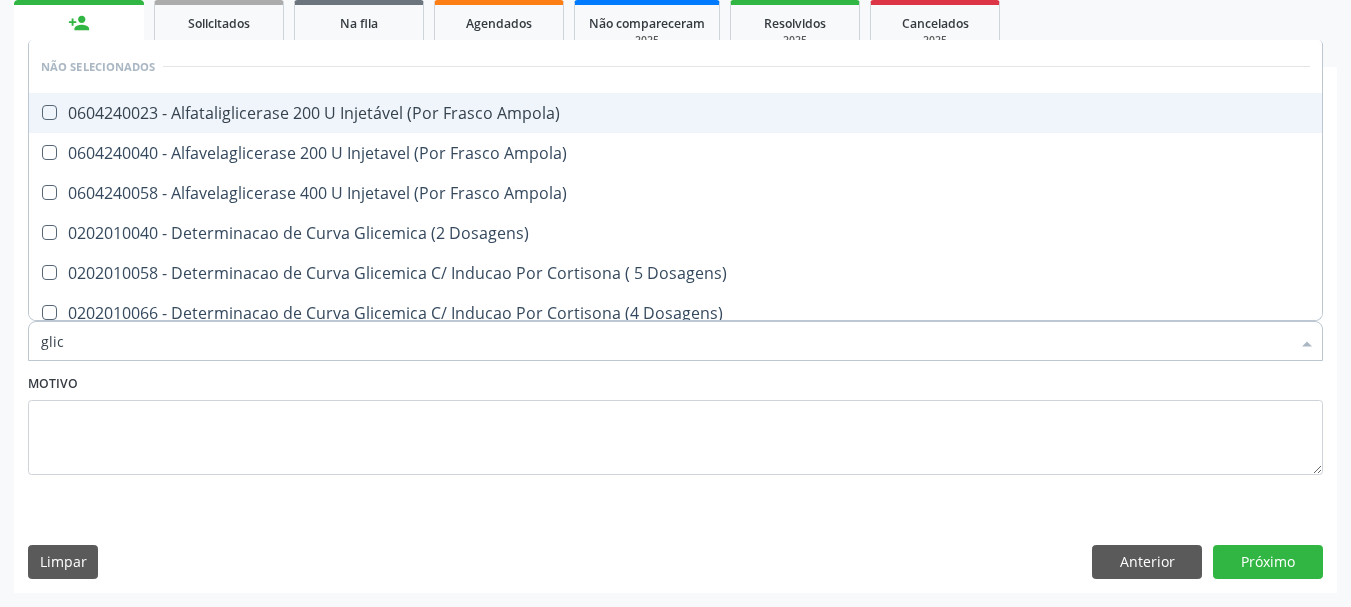 type on "glico" 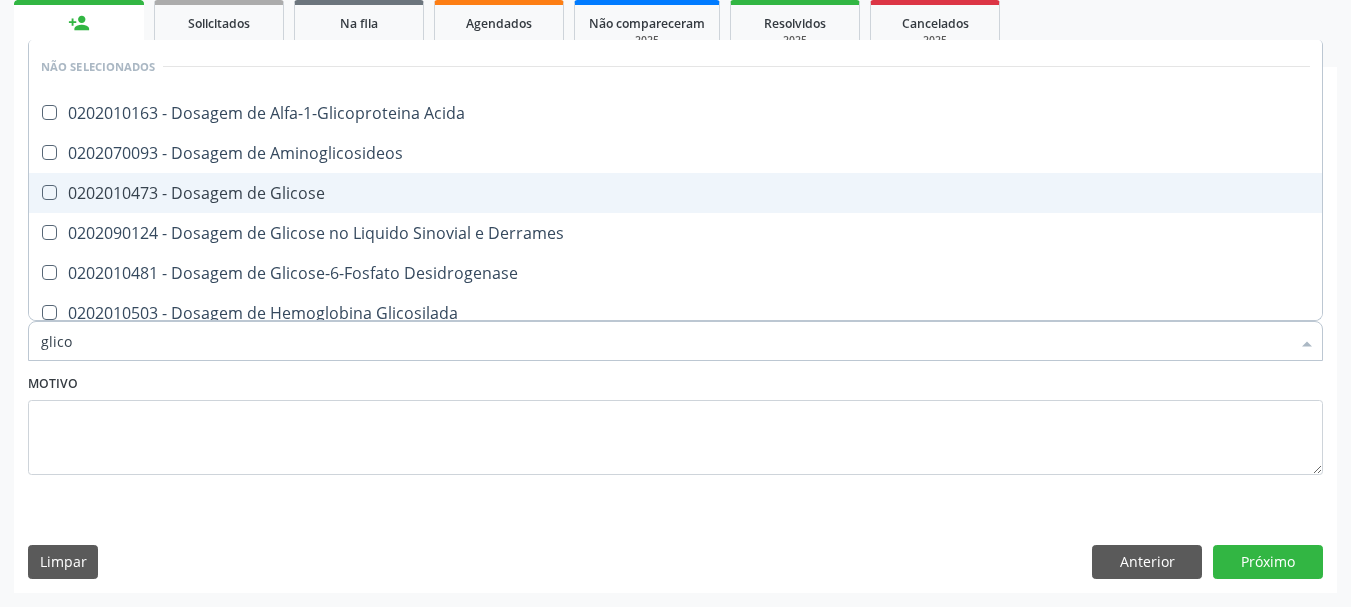 click on "0202010473 - Dosagem de Glicose" at bounding box center [675, 193] 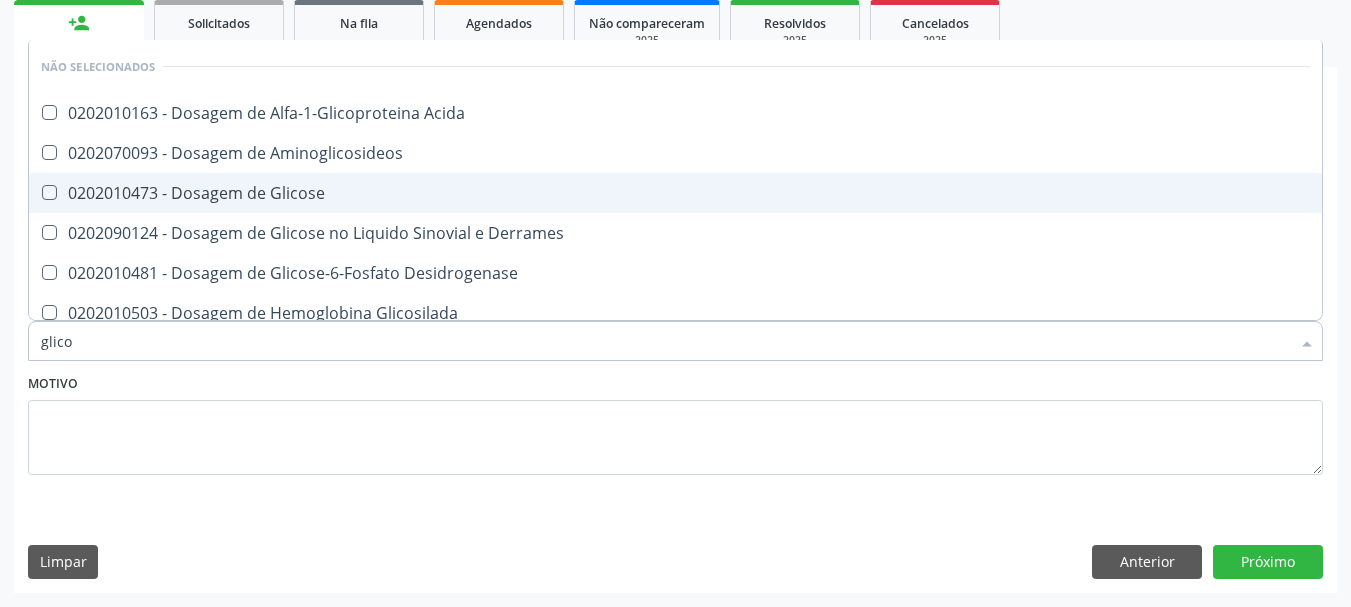 checkbox on "true" 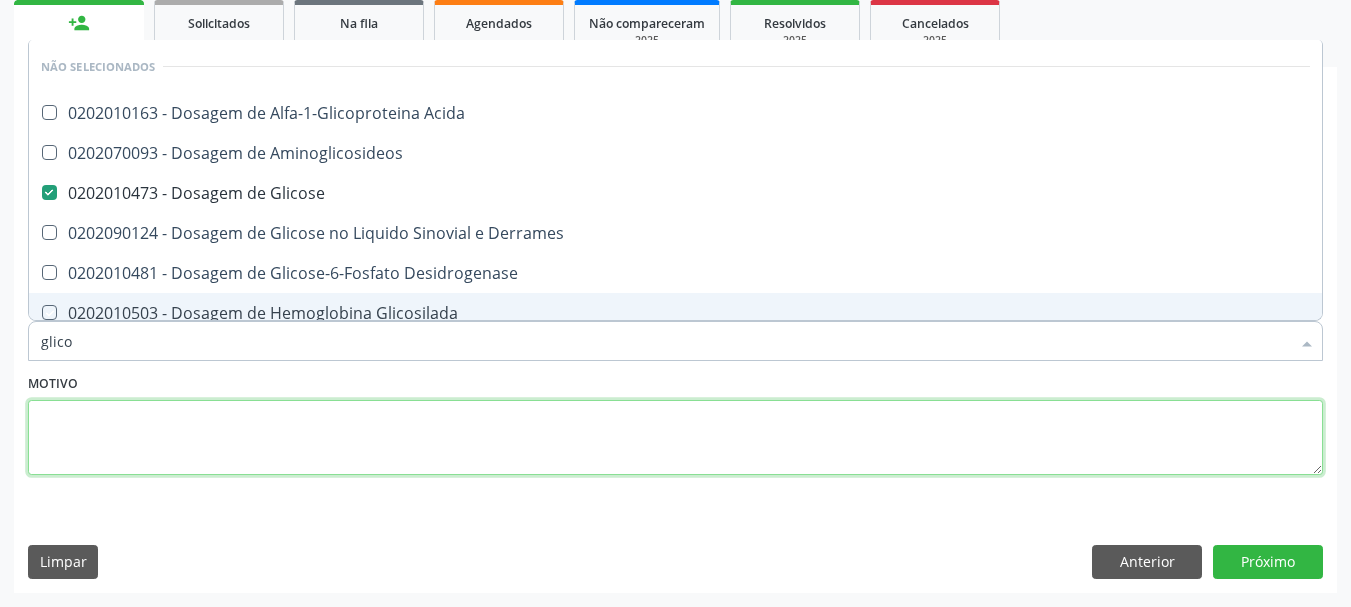 click at bounding box center (675, 438) 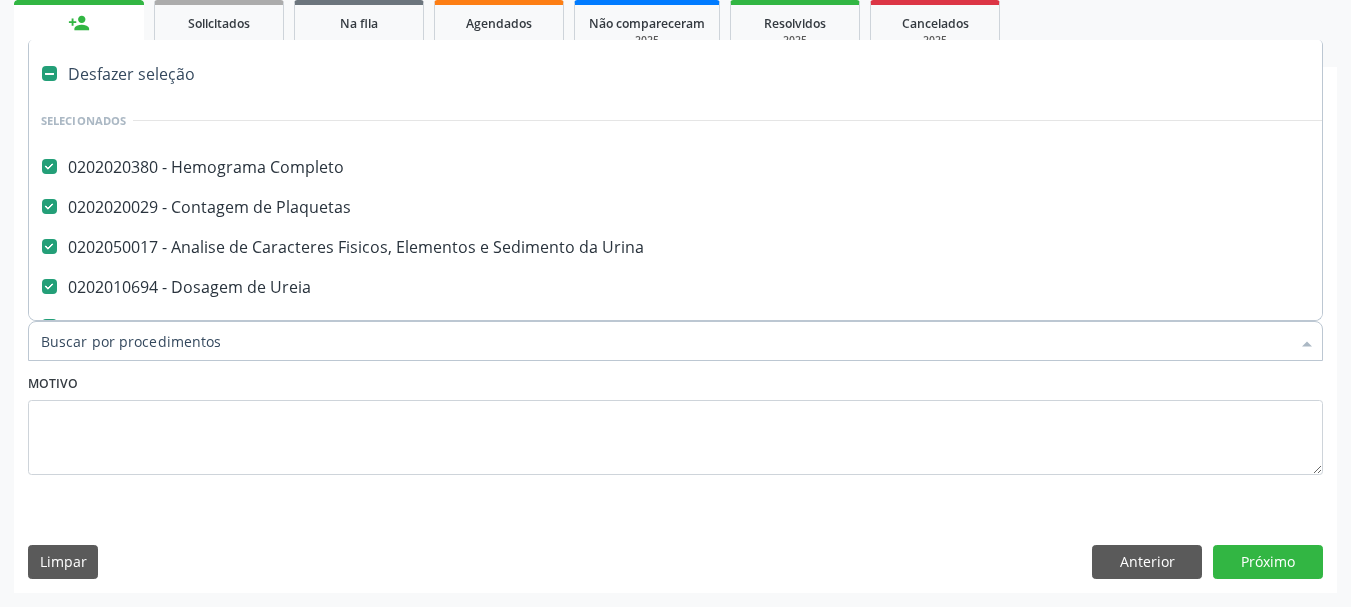 type on "t" 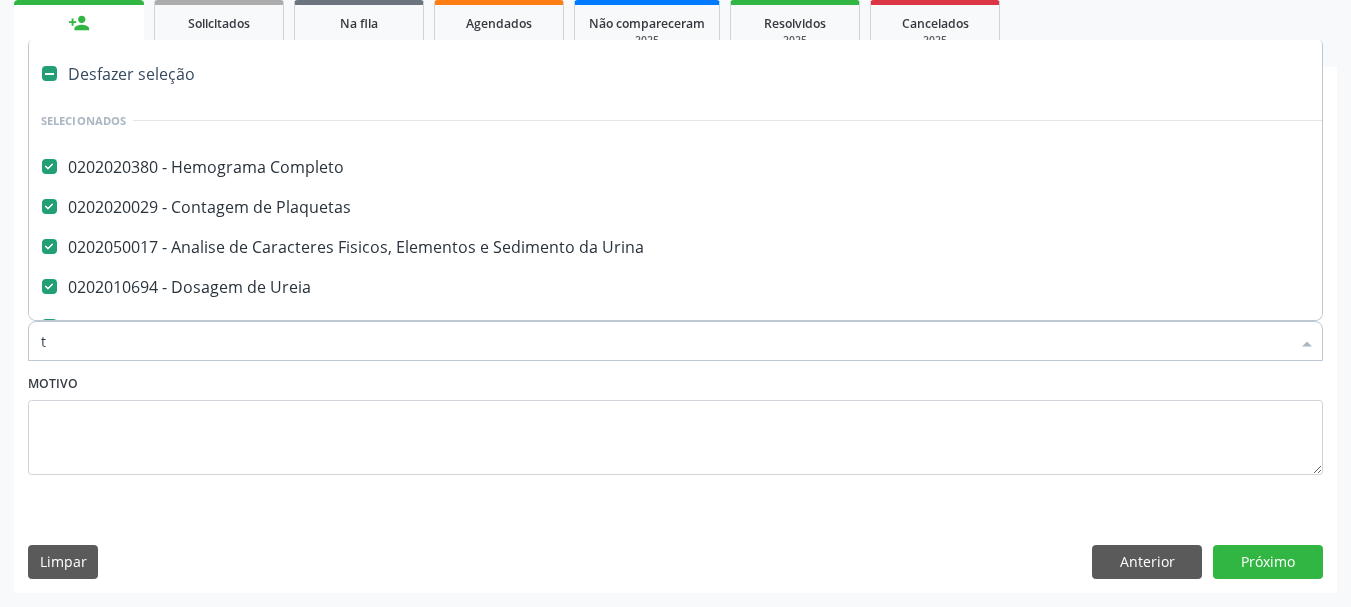 checkbox on "false" 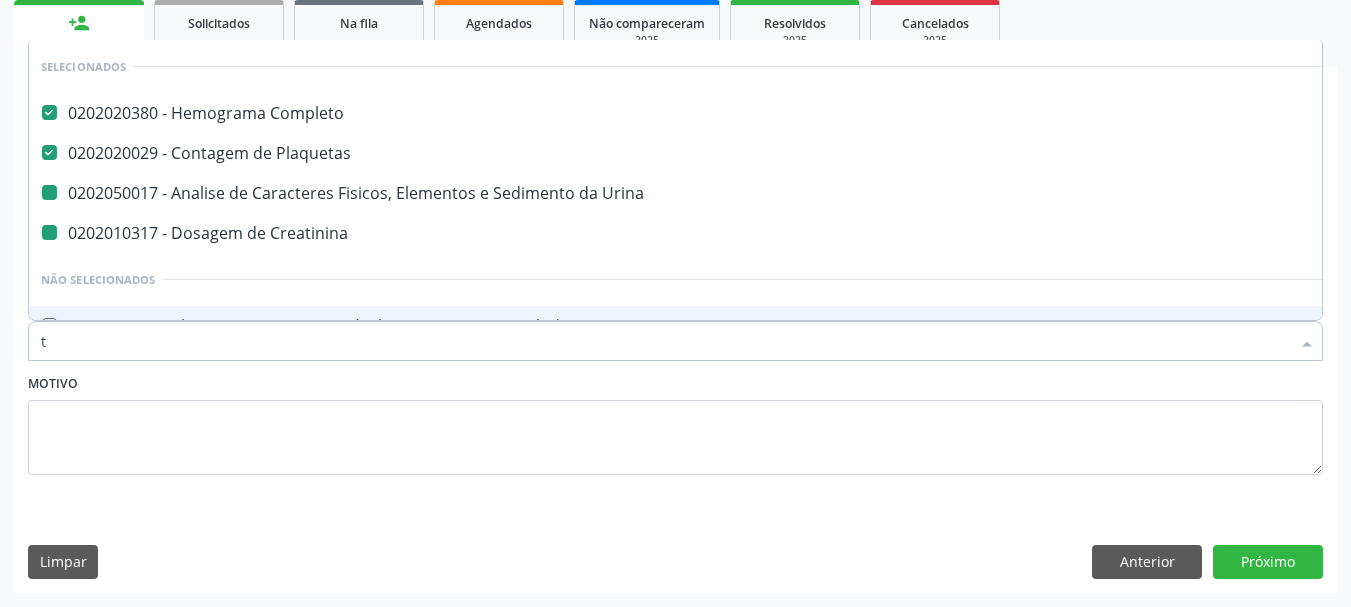 type on "te" 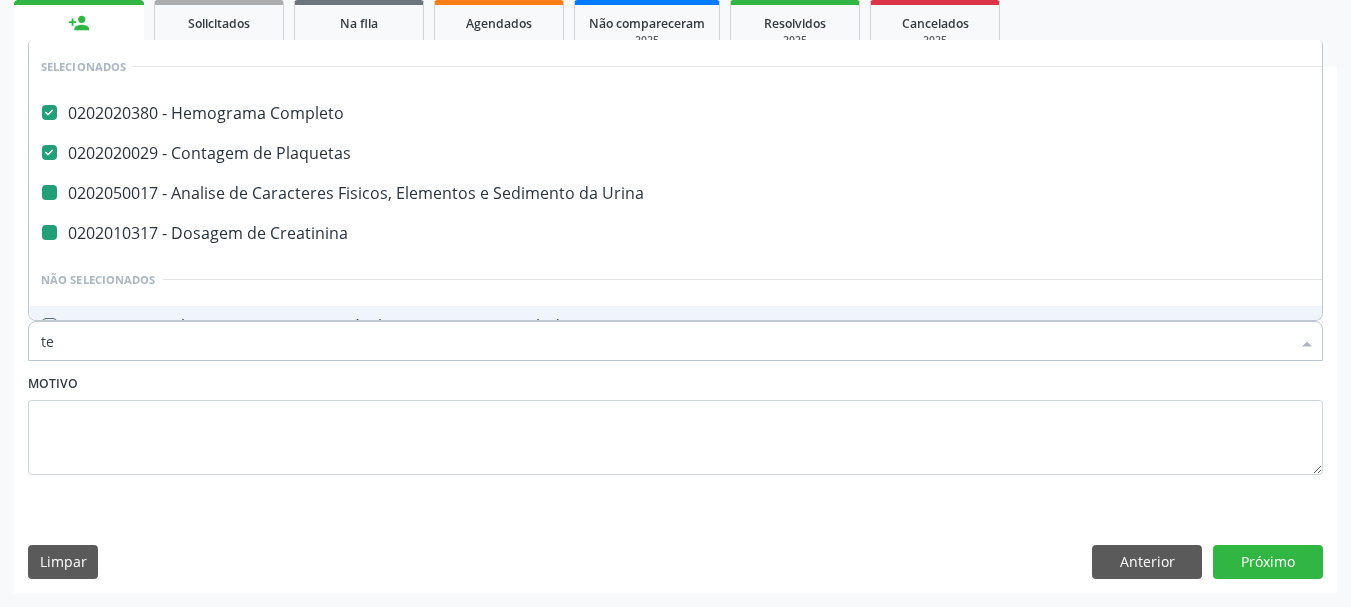 checkbox on "false" 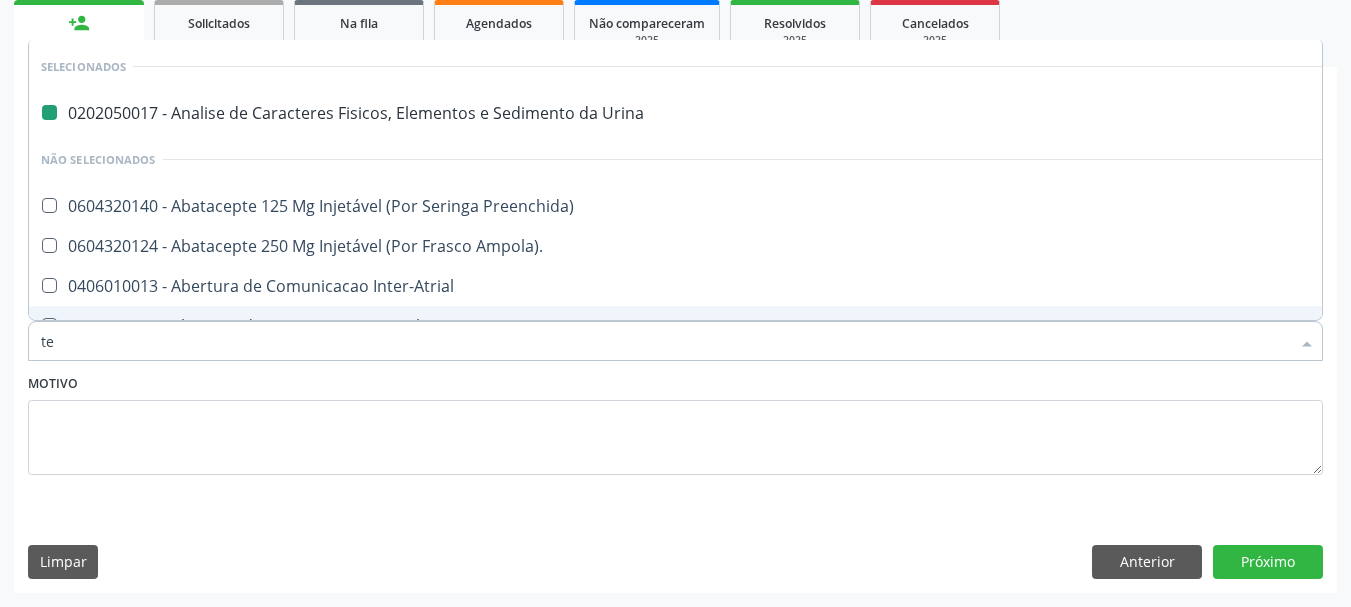 type on "tem" 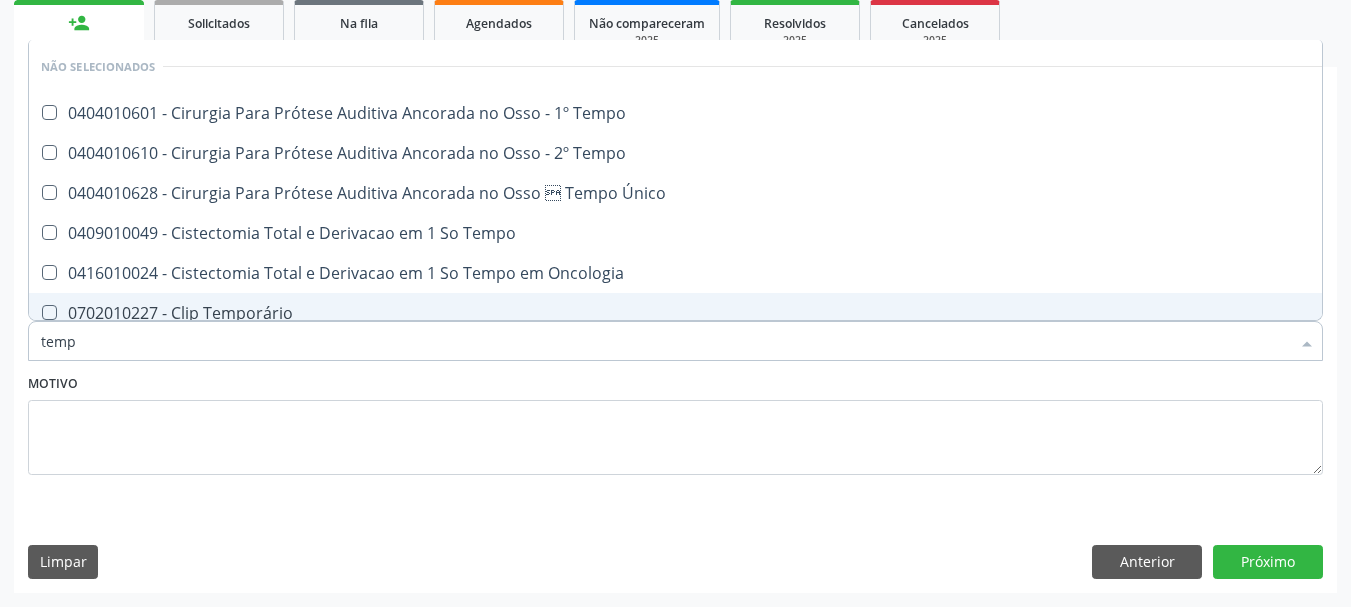 type on "tempo" 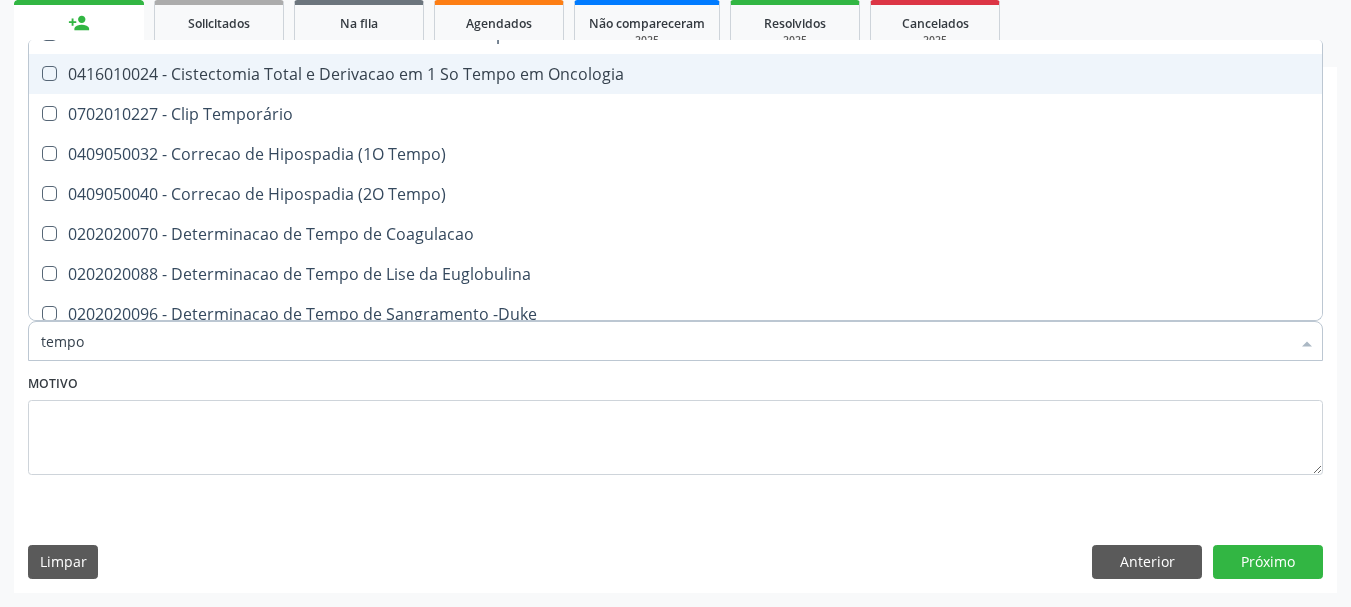 scroll, scrollTop: 200, scrollLeft: 0, axis: vertical 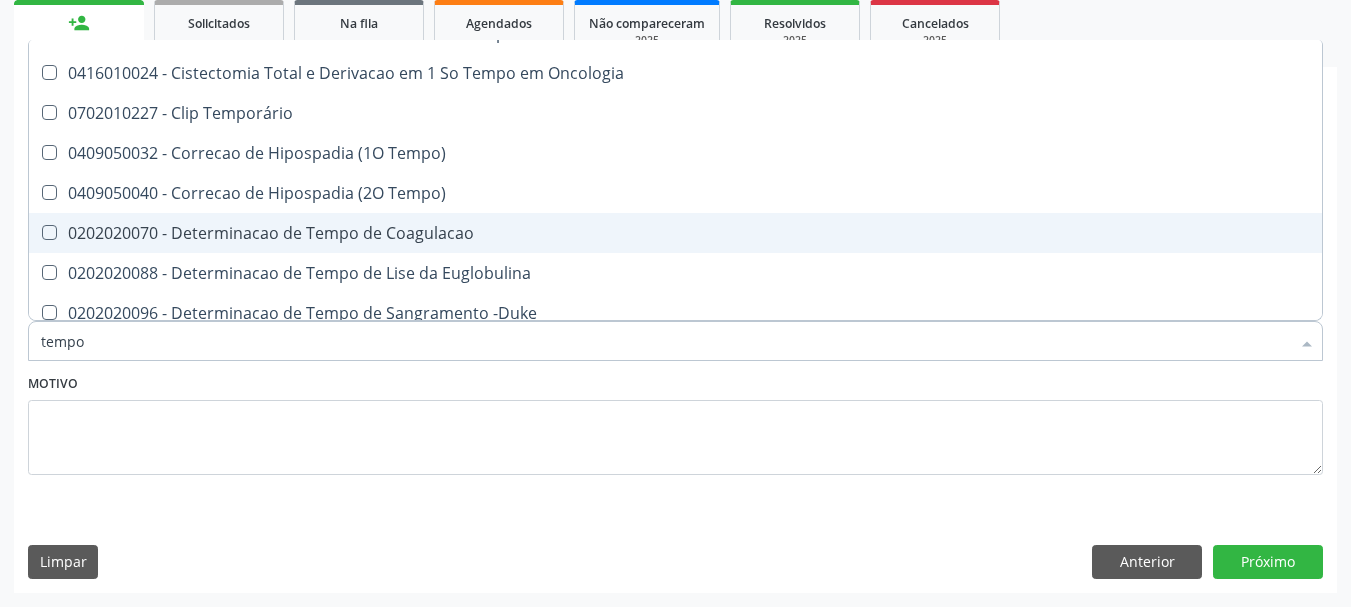click on "0202020070 - Determinacao de Tempo de Coagulacao" at bounding box center (756, 233) 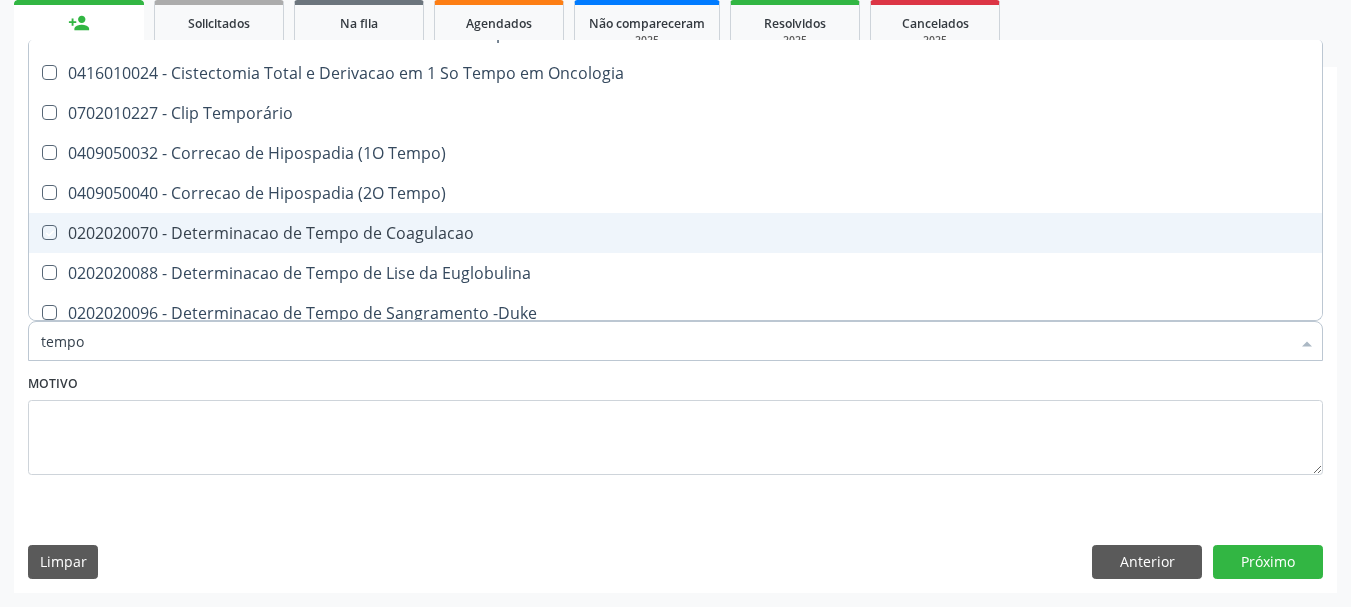 checkbox on "true" 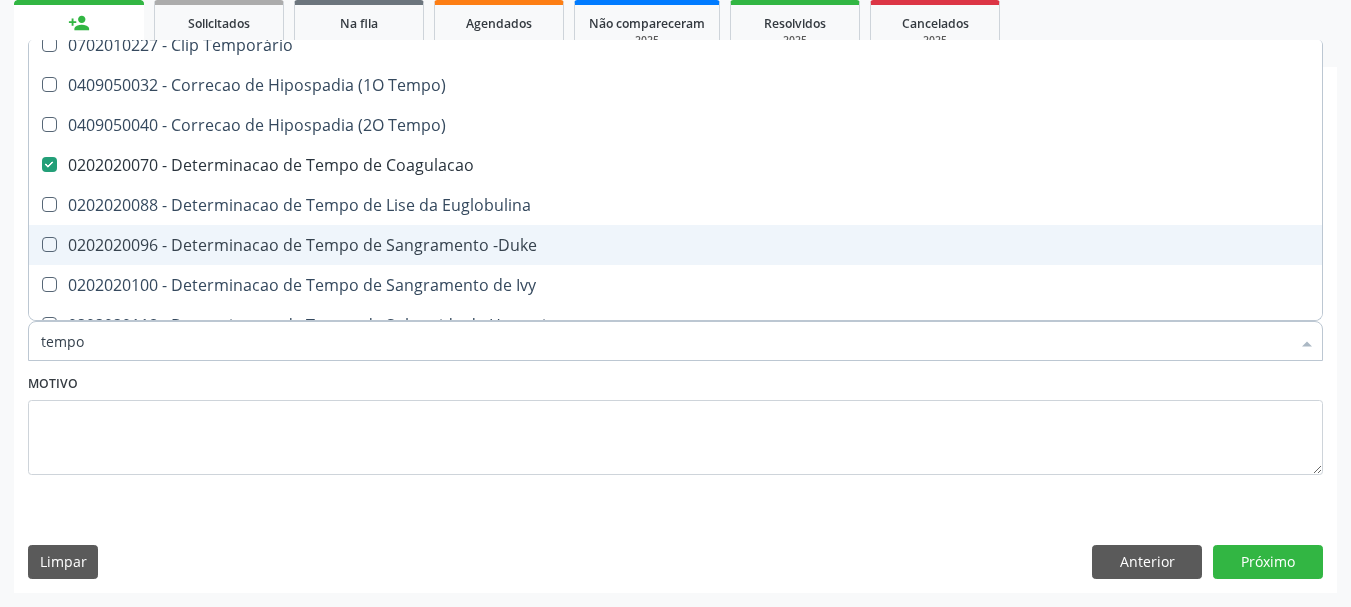 scroll, scrollTop: 300, scrollLeft: 0, axis: vertical 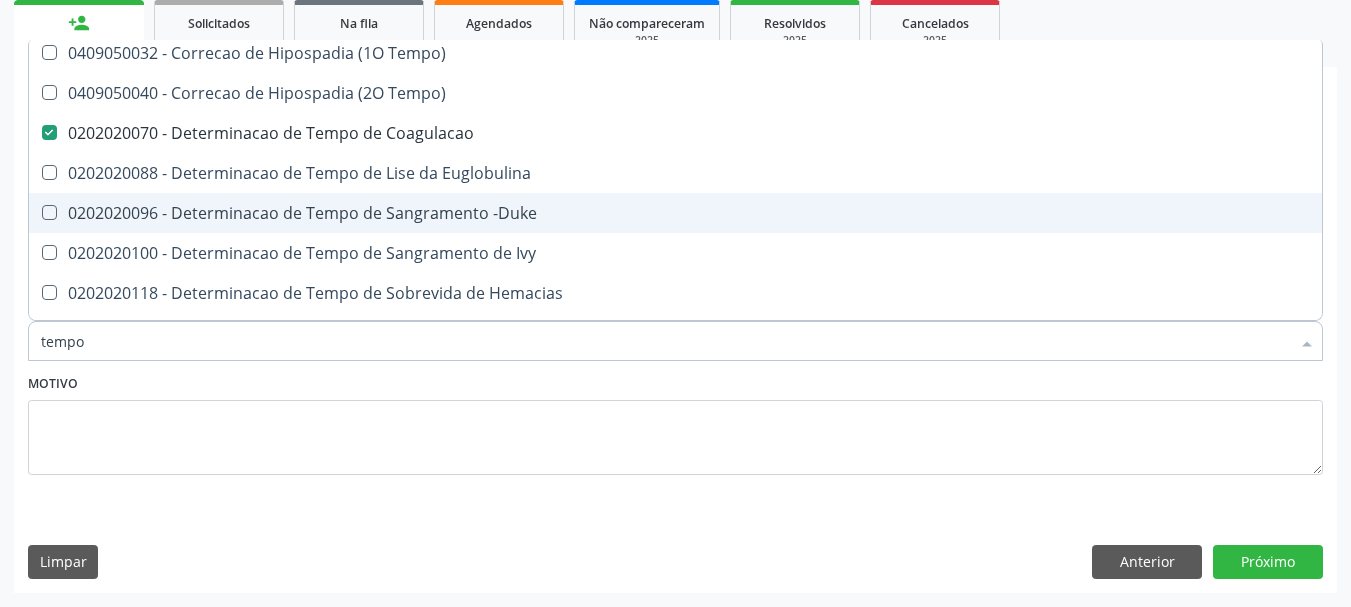 click on "0202020096 - Determinacao de Tempo de Sangramento -Duke" at bounding box center [756, 213] 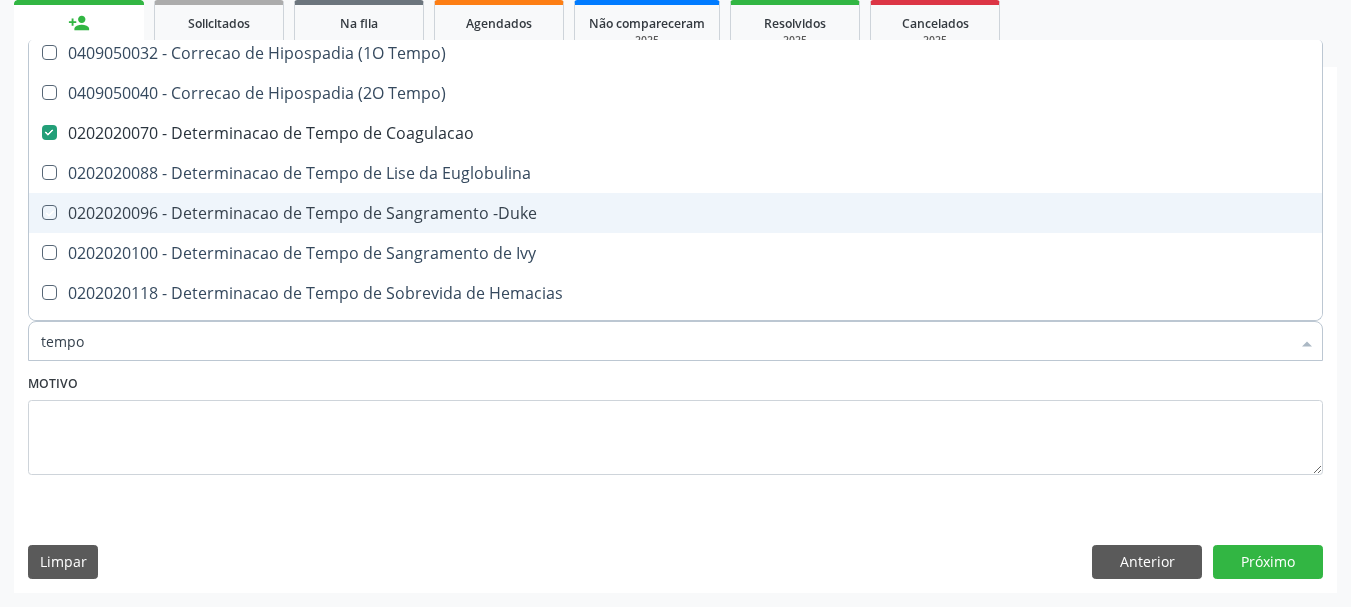 checkbox on "true" 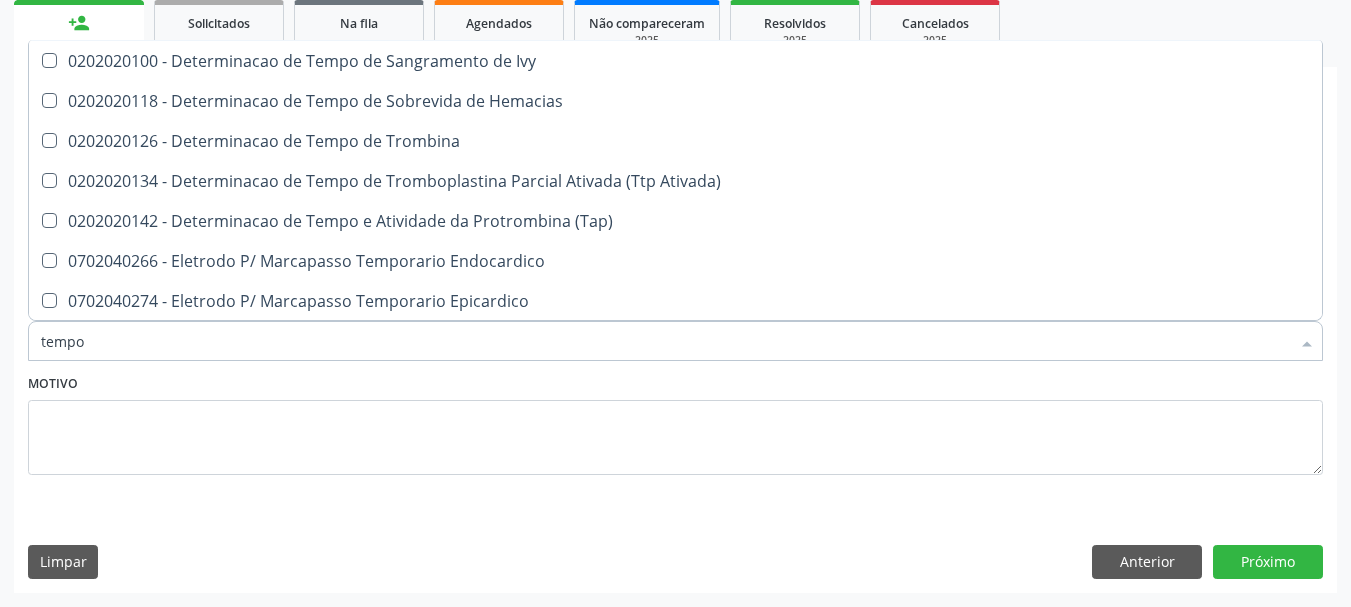 scroll, scrollTop: 500, scrollLeft: 0, axis: vertical 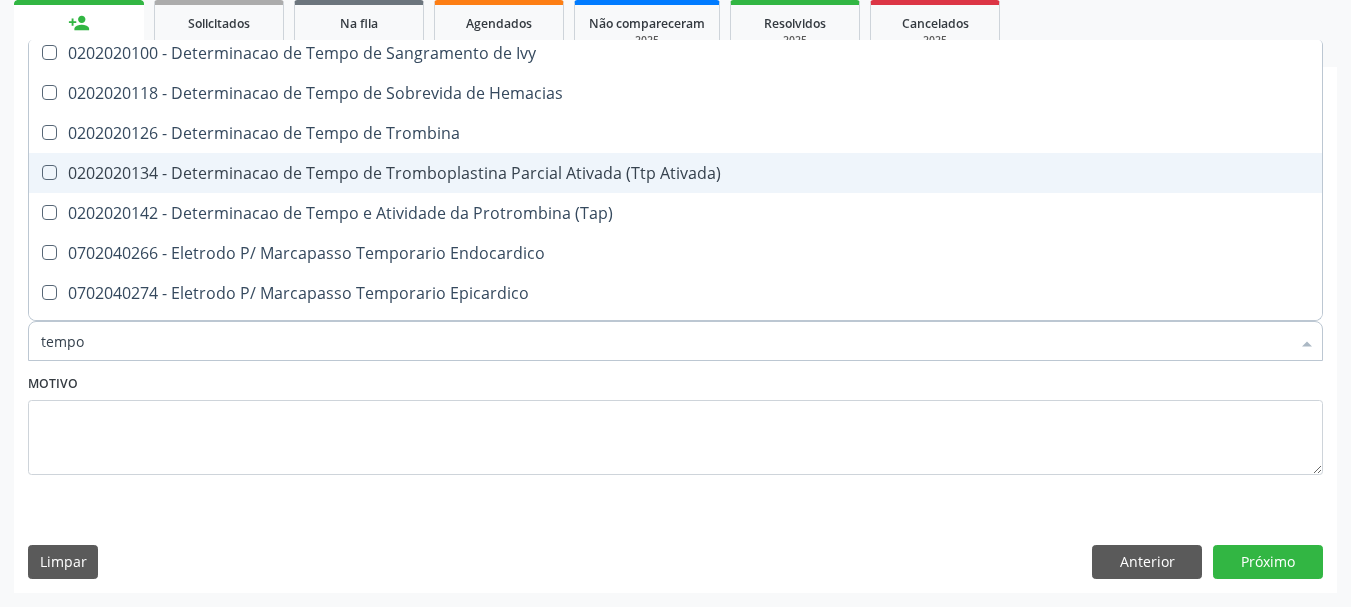 click on "0202020134 - Determinacao de Tempo de Tromboplastina Parcial Ativada (Ttp Ativada)" at bounding box center [756, 173] 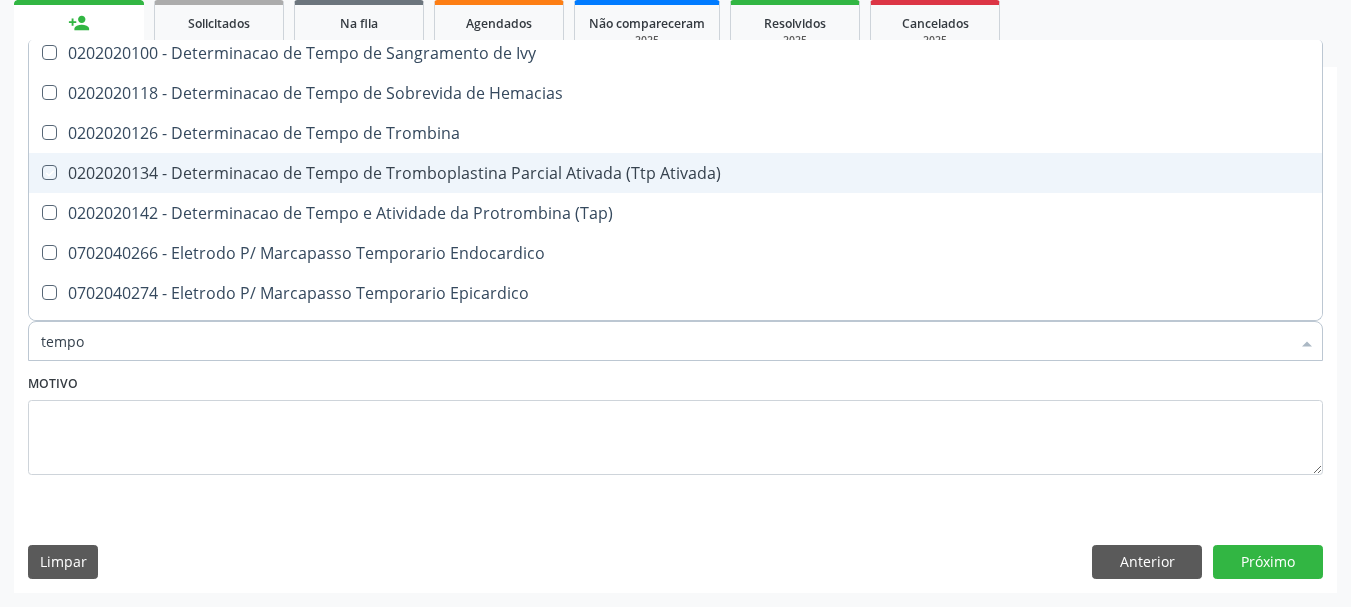 checkbox on "true" 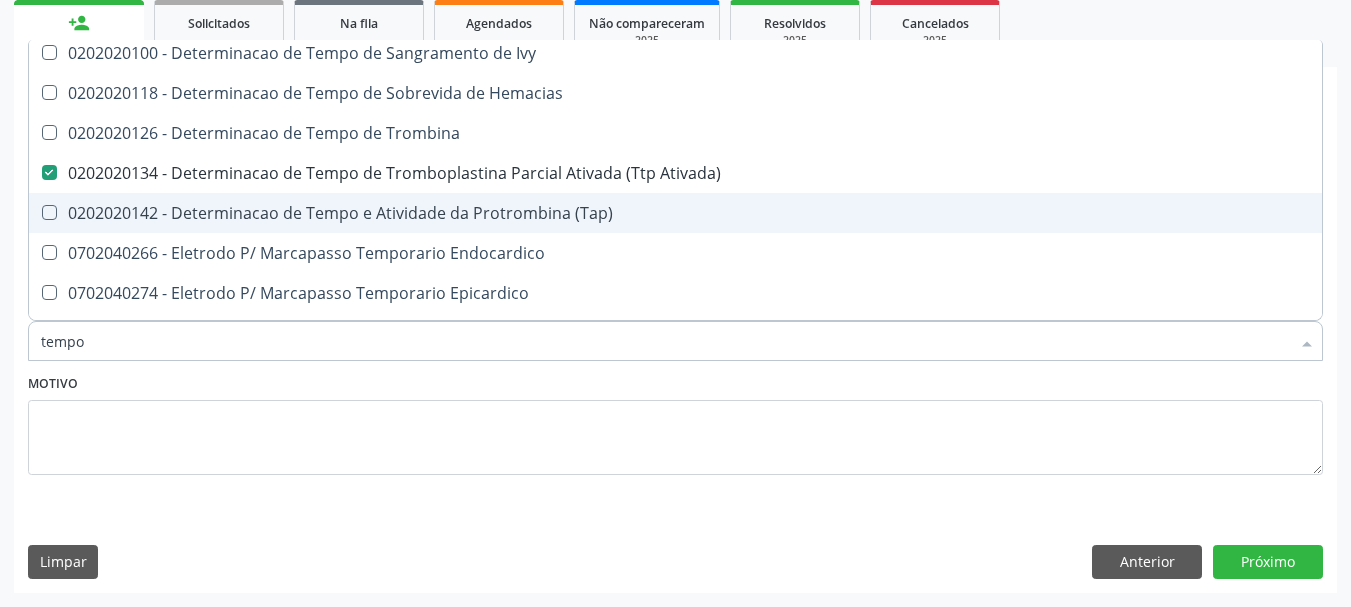 drag, startPoint x: 548, startPoint y: 217, endPoint x: 526, endPoint y: 252, distance: 41.340054 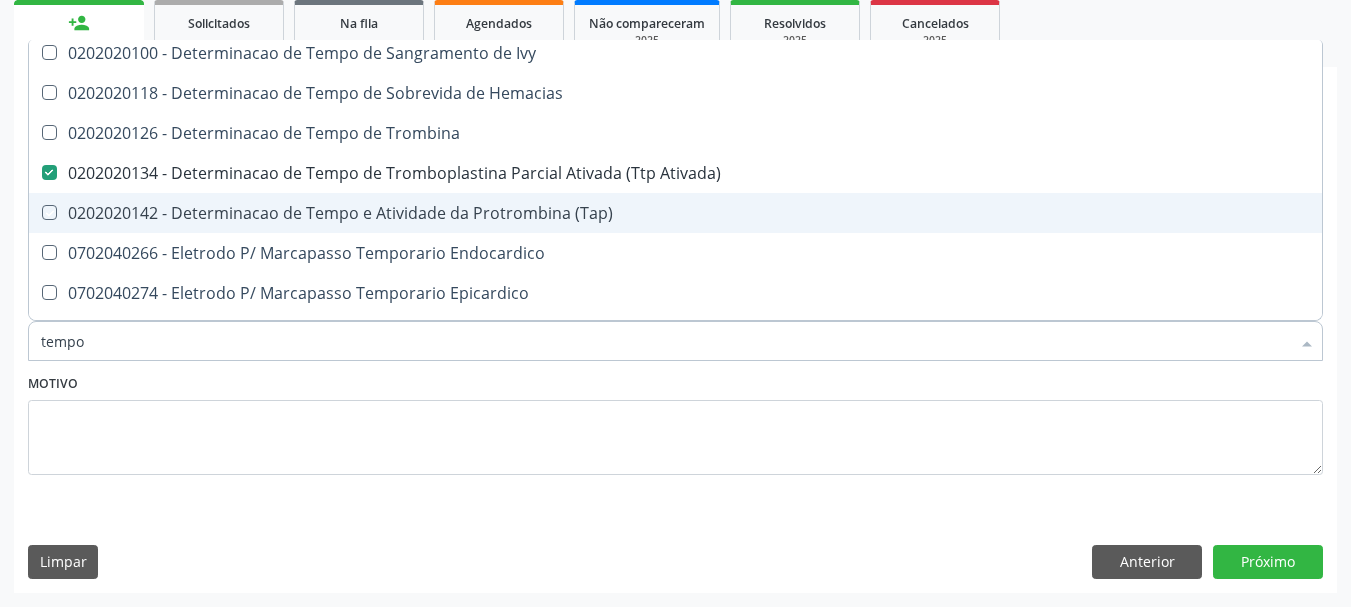 checkbox on "true" 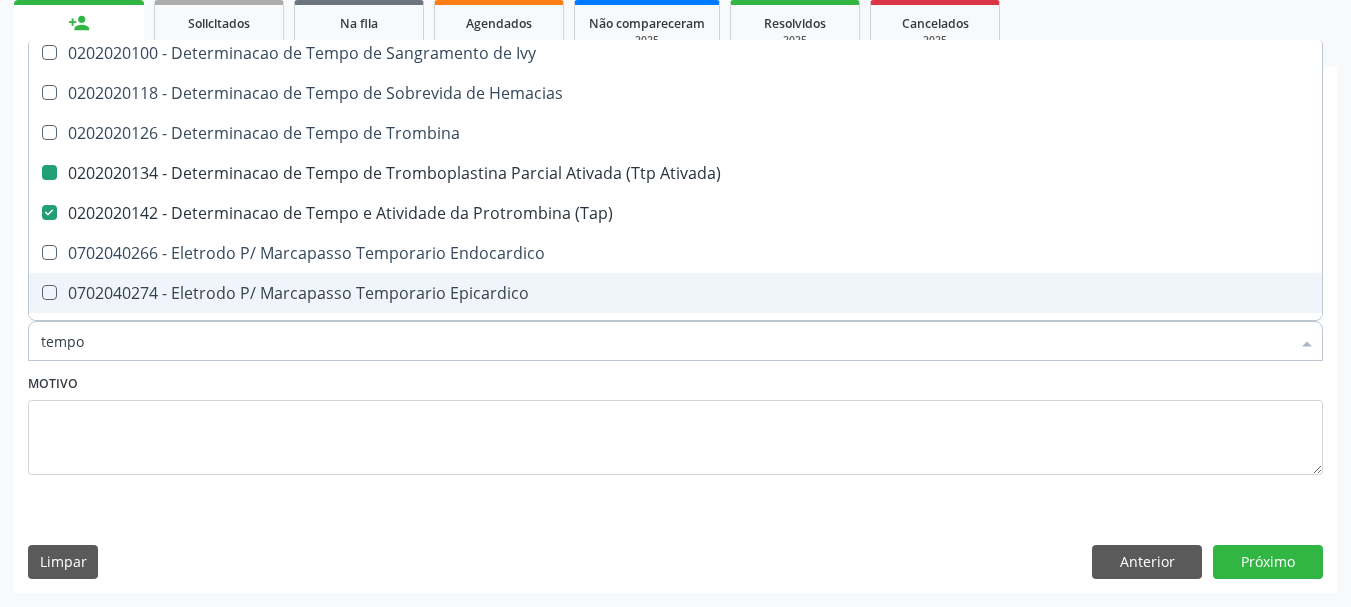 click on "Motivo" at bounding box center (675, 422) 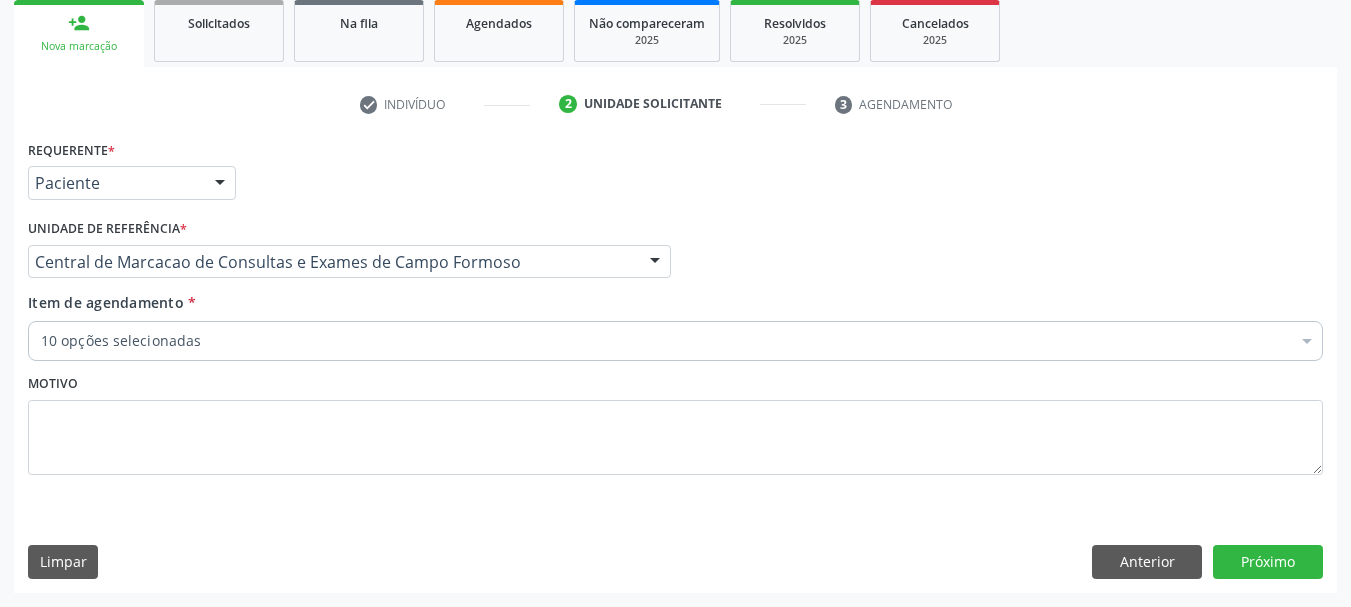 scroll, scrollTop: 0, scrollLeft: 0, axis: both 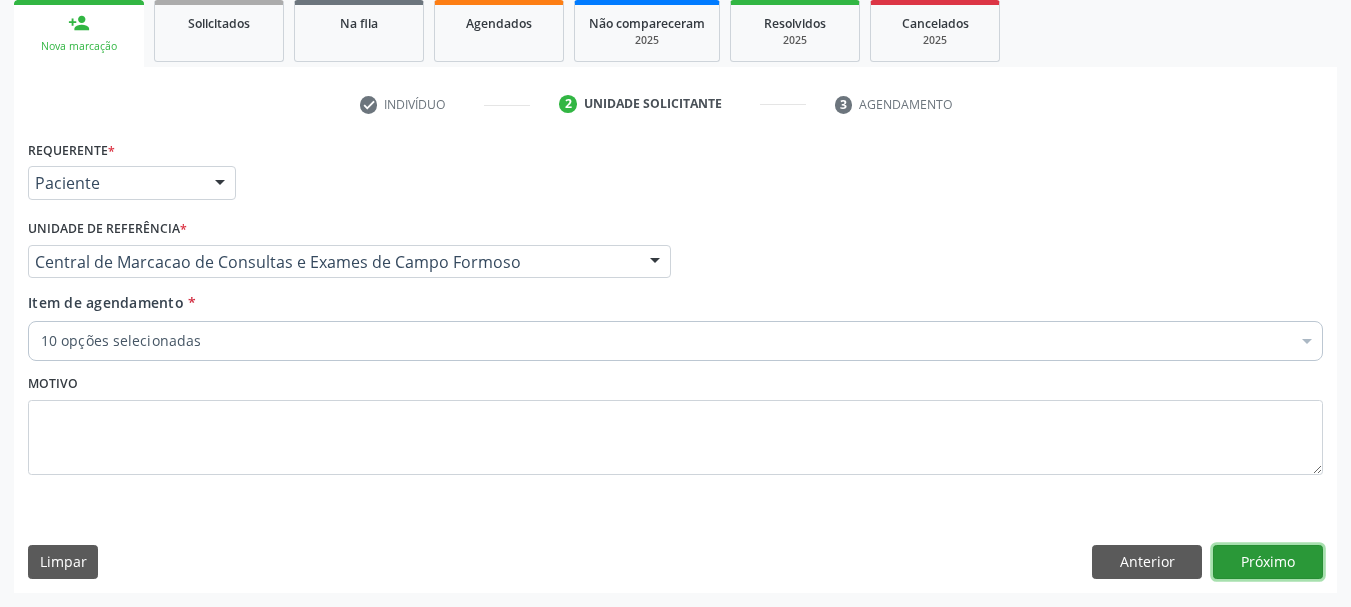 click on "Próximo" at bounding box center [1268, 562] 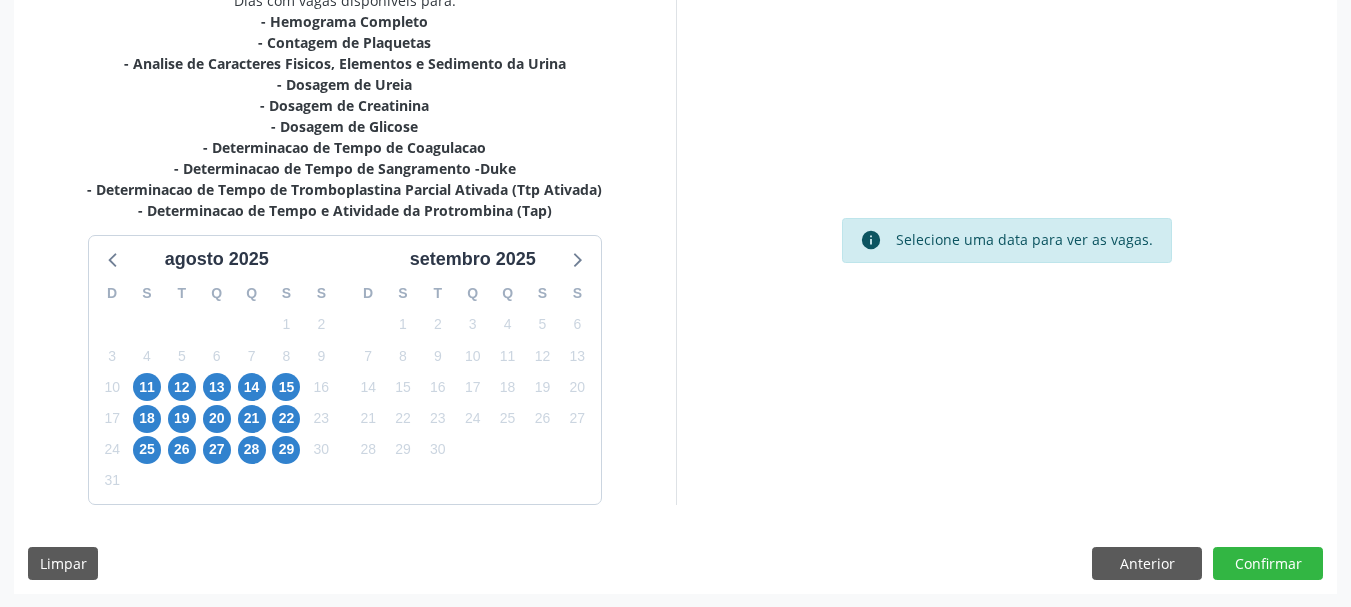 scroll, scrollTop: 452, scrollLeft: 0, axis: vertical 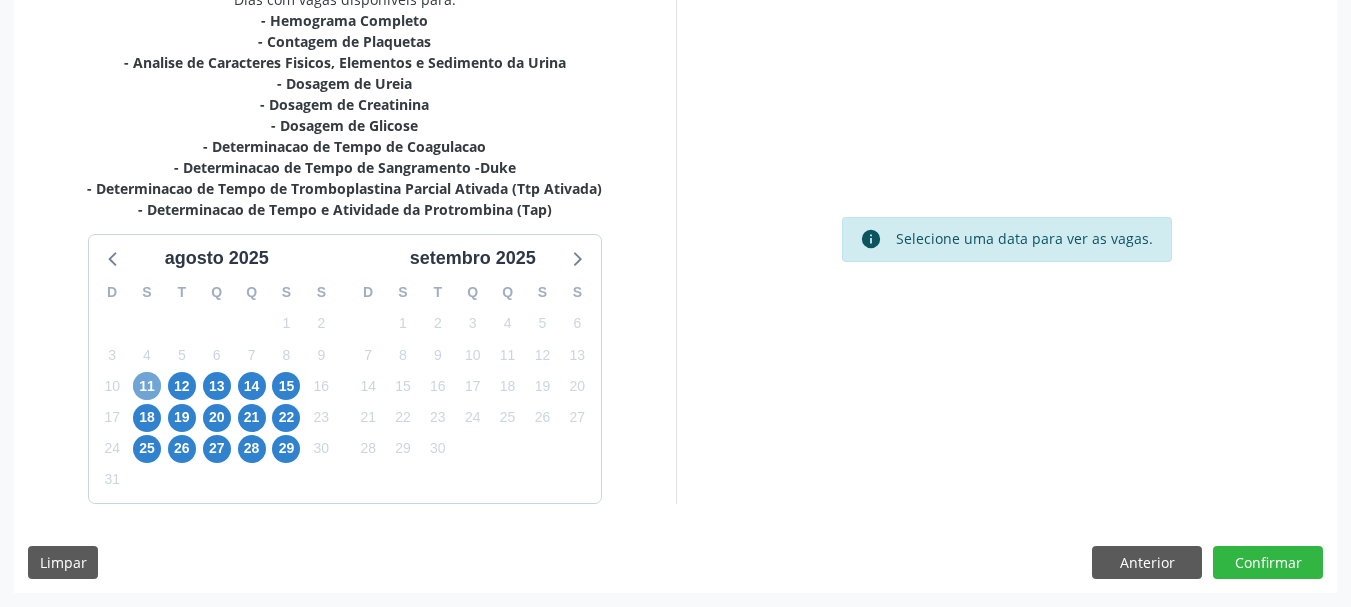 click on "11" at bounding box center (147, 386) 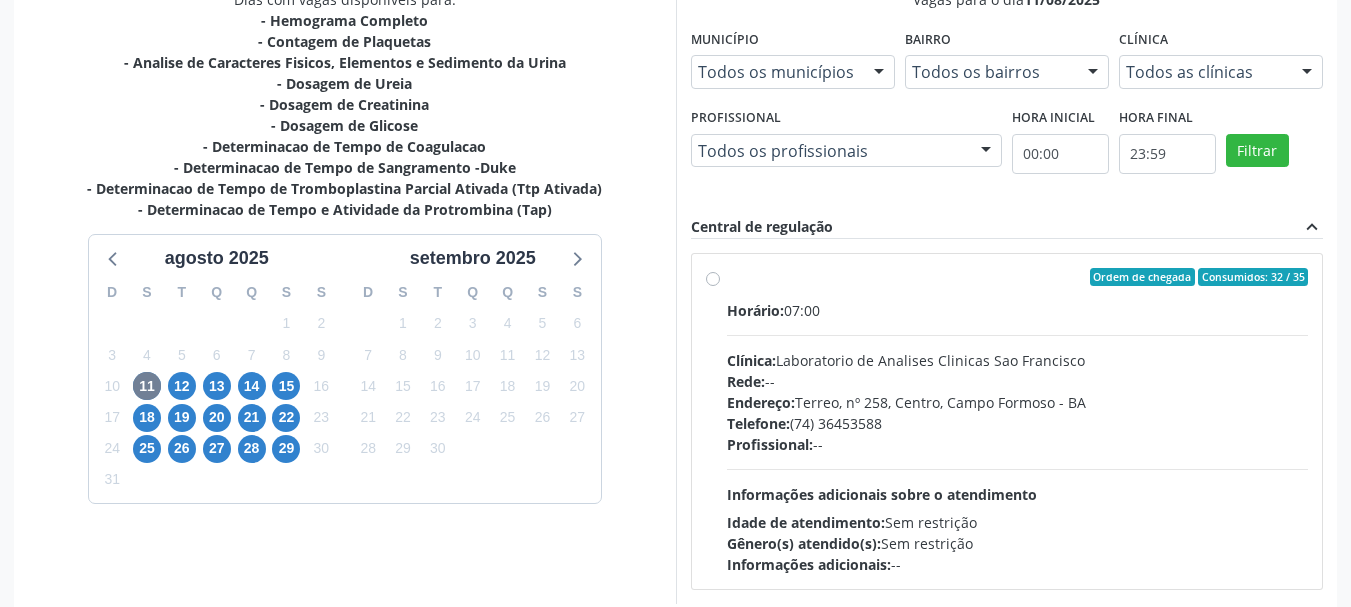 click on "Horário:   07:00
Clínica:  Laboratorio de Analises Clinicas Sao Francisco
Rede:
--
Endereço:   Terreo, nº 258, Centro, Campo Formoso - BA
Telefone:   (74) 36453588
Profissional:
--
Informações adicionais sobre o atendimento
Idade de atendimento:
Sem restrição
Gênero(s) atendido(s):
Sem restrição
Informações adicionais:
--" at bounding box center [1018, 437] 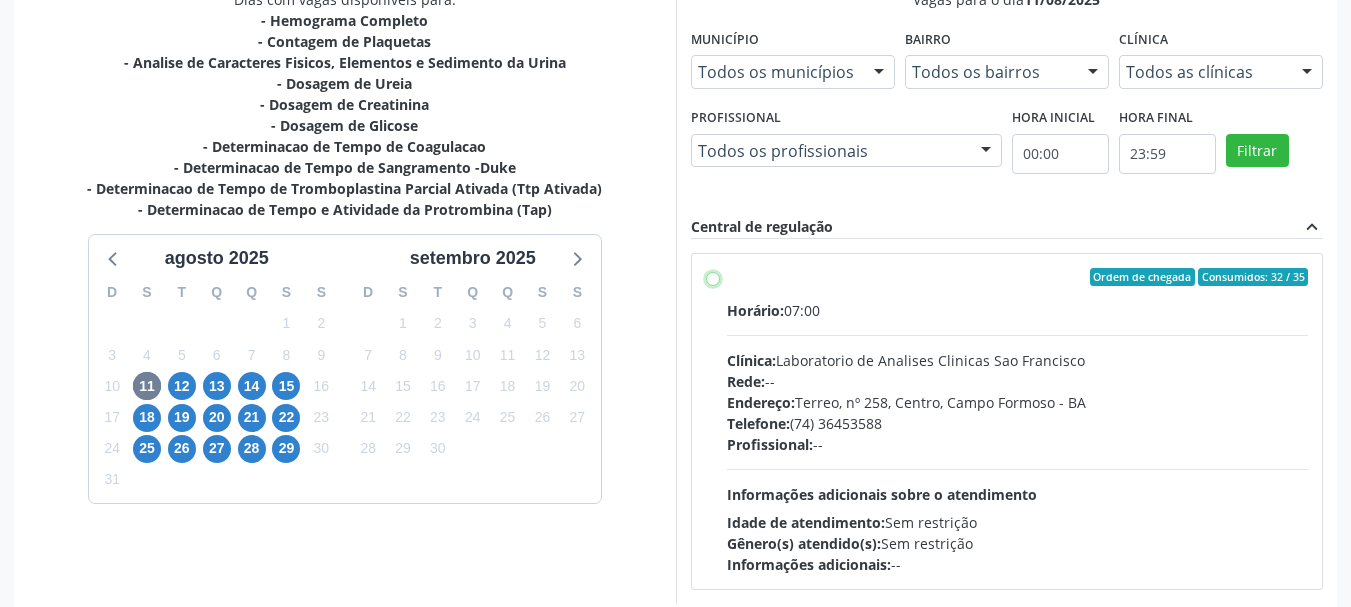 click on "Ordem de chegada
Consumidos: 32 / 35
Horário:   [TIME]
Clínica:  Laboratorio de Analises Clinicas Sao Francisco
Rede:
--
Endereço:   Terreo, nº 258, Centro, [CITY] - [STATE]
Telefone:   [PHONE]
Profissional:
--
Informações adicionais sobre o atendimento
Idade de atendimento:
Sem restrição
Gênero(s) atendido(s):
Sem restrição
Informações adicionais:
--" at bounding box center [713, 277] 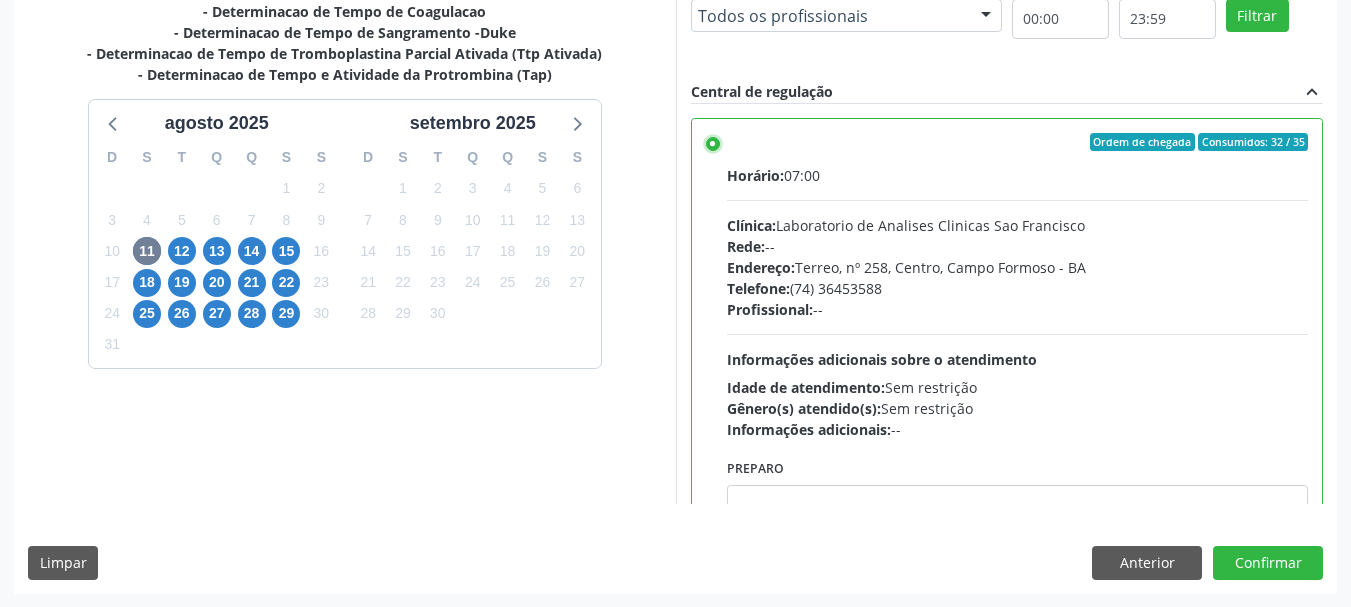 scroll, scrollTop: 588, scrollLeft: 0, axis: vertical 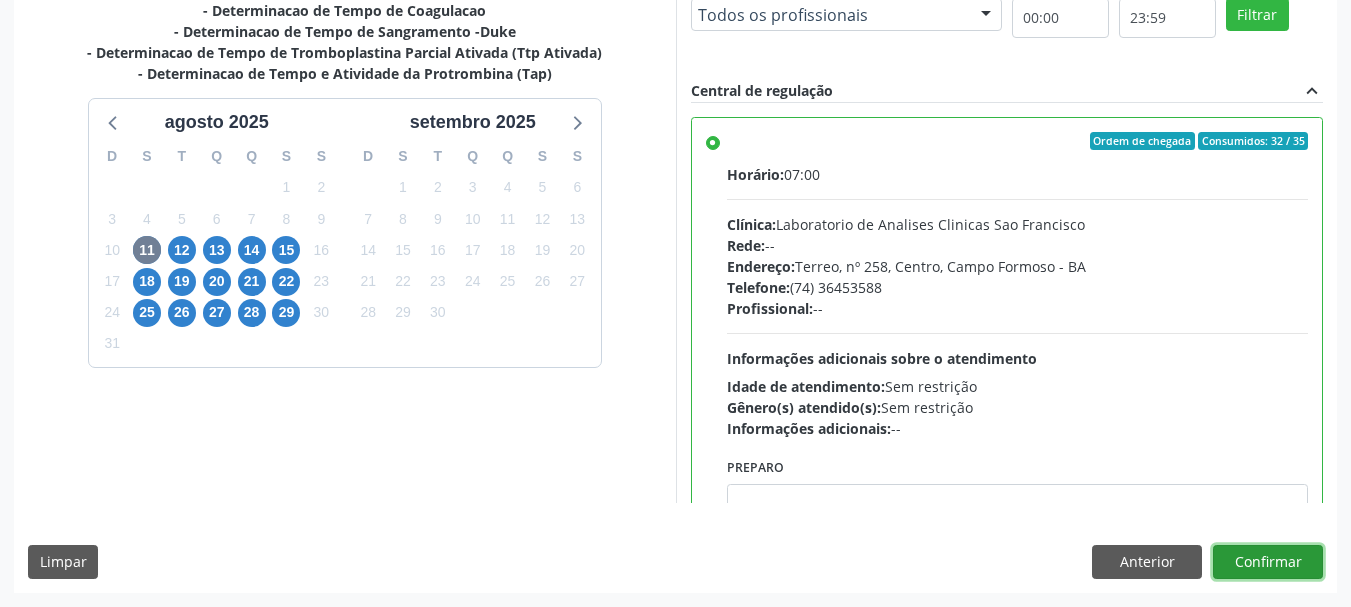 click on "Confirmar" at bounding box center [1268, 562] 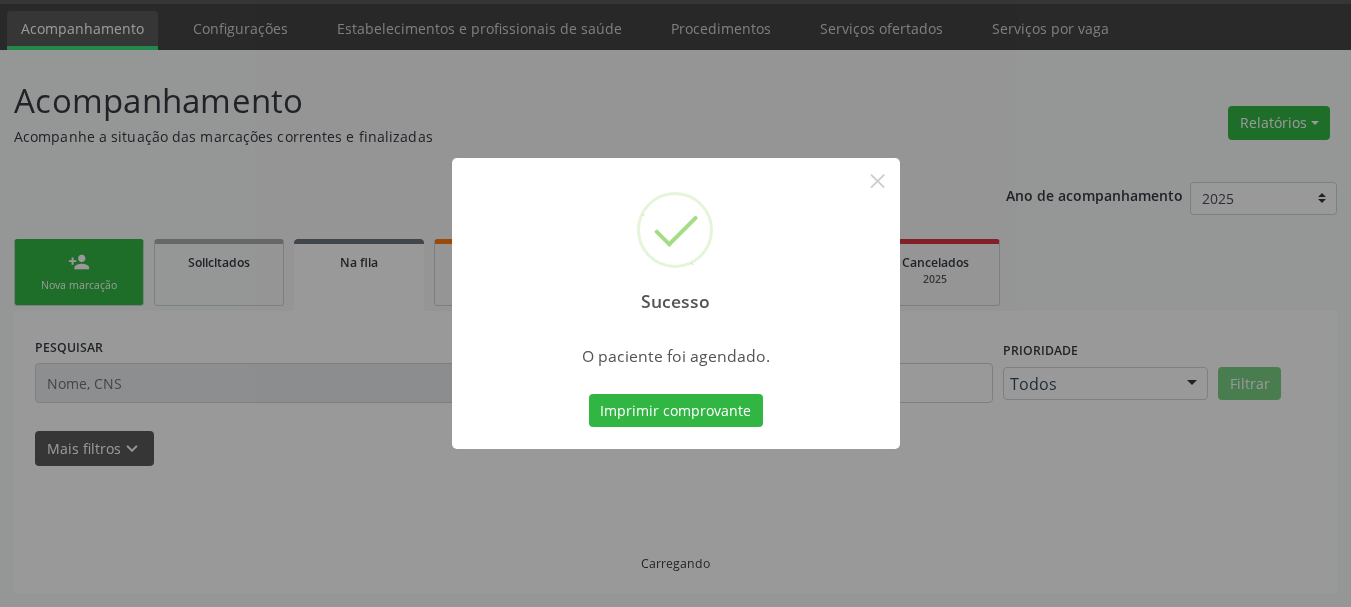 scroll, scrollTop: 60, scrollLeft: 0, axis: vertical 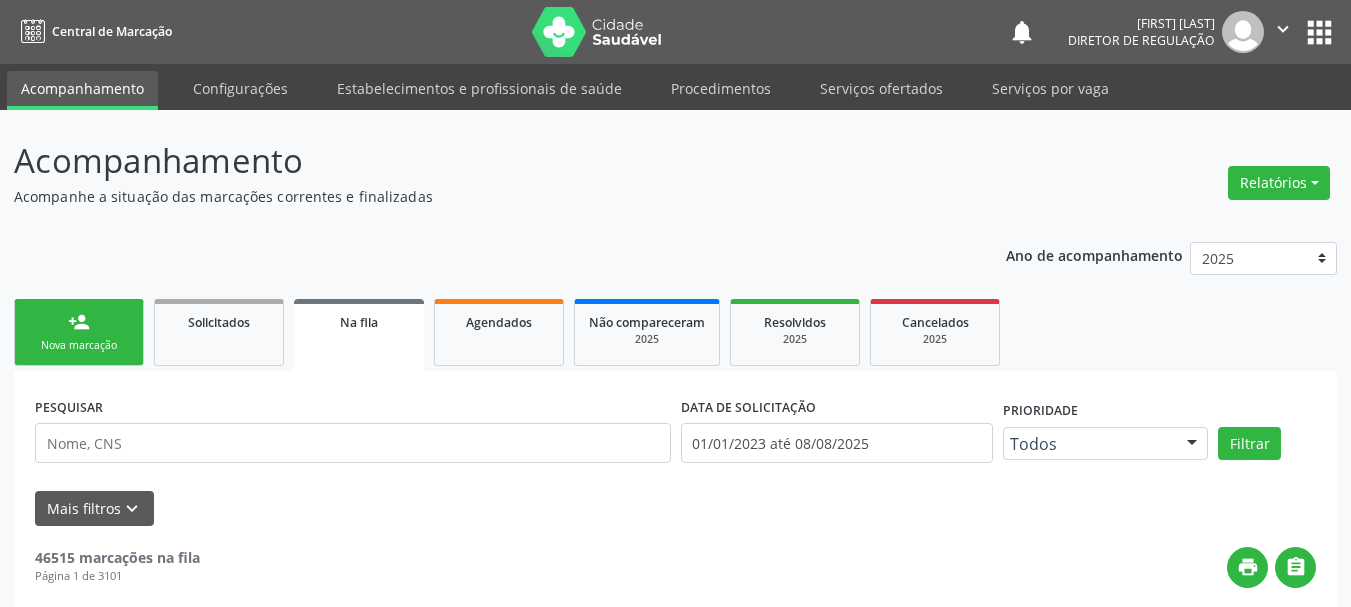 drag, startPoint x: 58, startPoint y: 339, endPoint x: 63, endPoint y: 305, distance: 34.36568 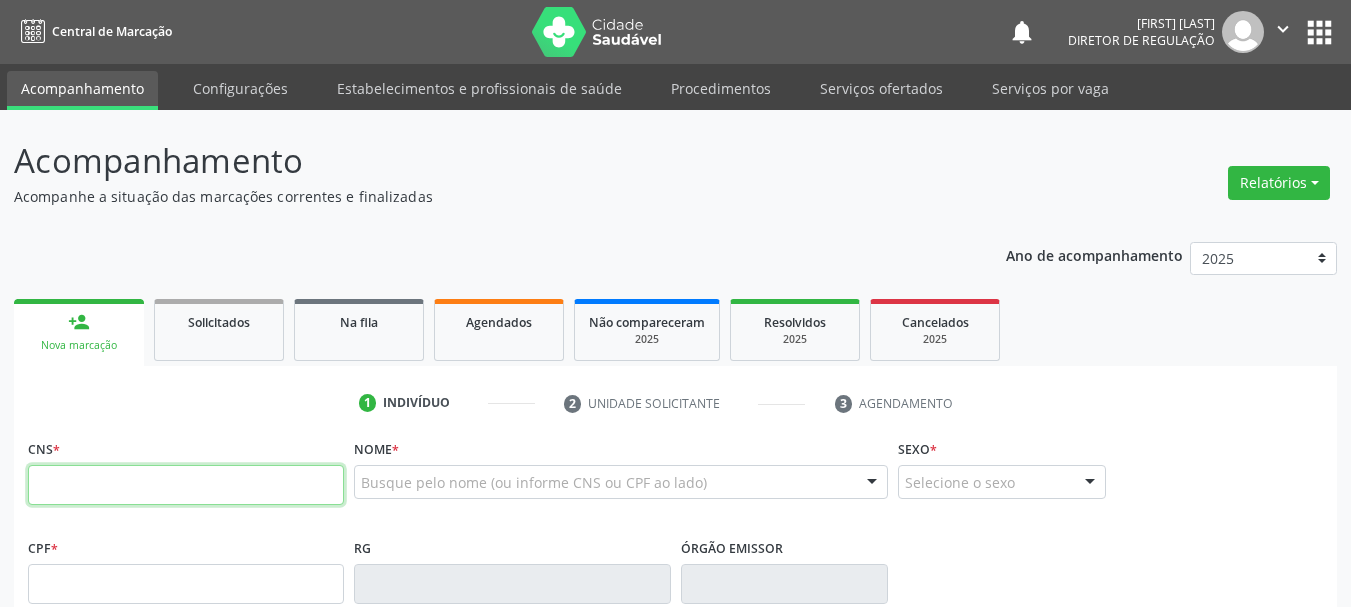 click at bounding box center (186, 485) 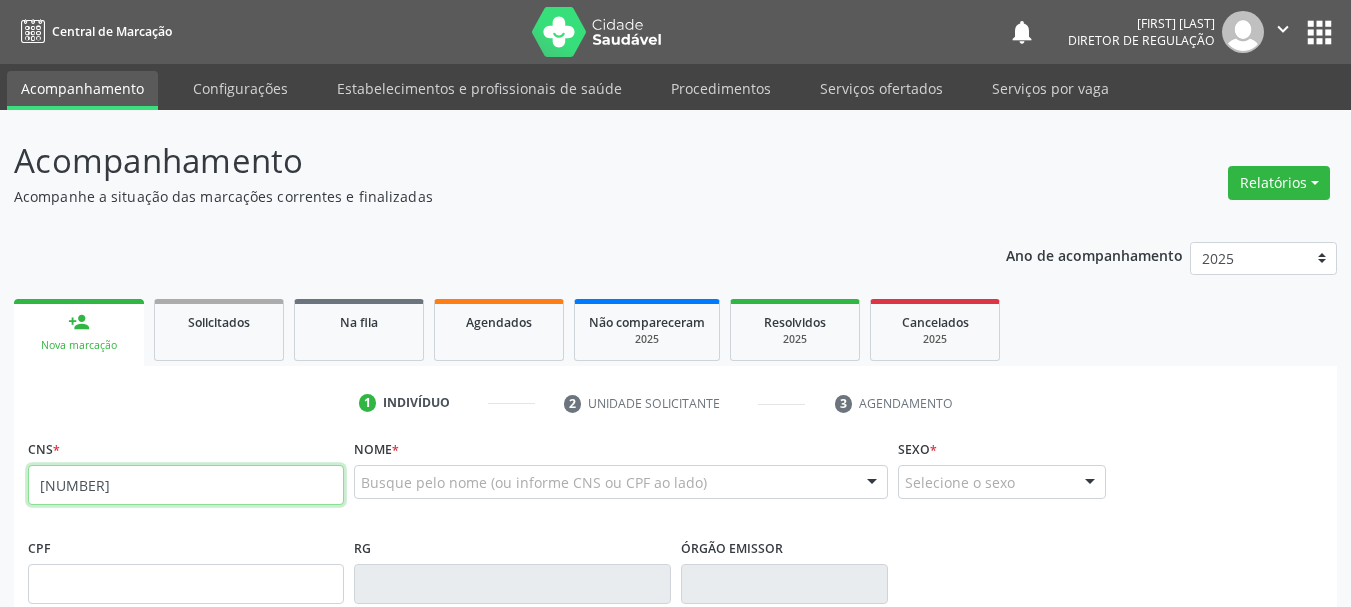 type on "[NUMBER]" 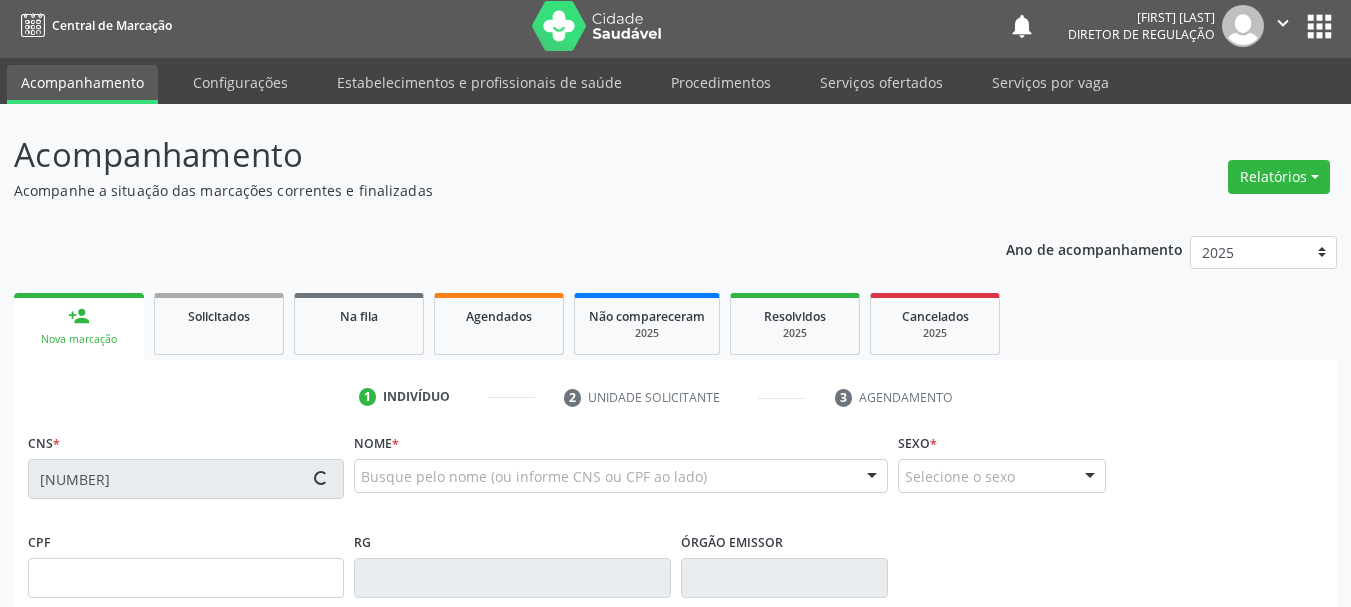 type on "[NUMBER]" 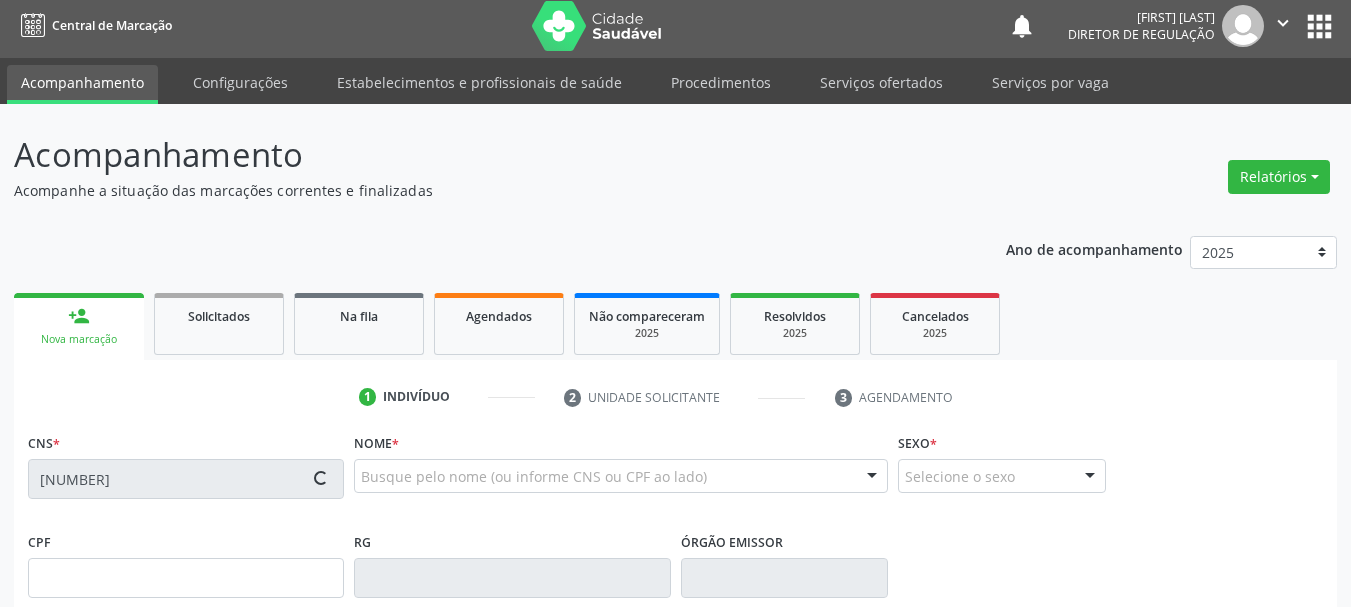 type on "[DATE]" 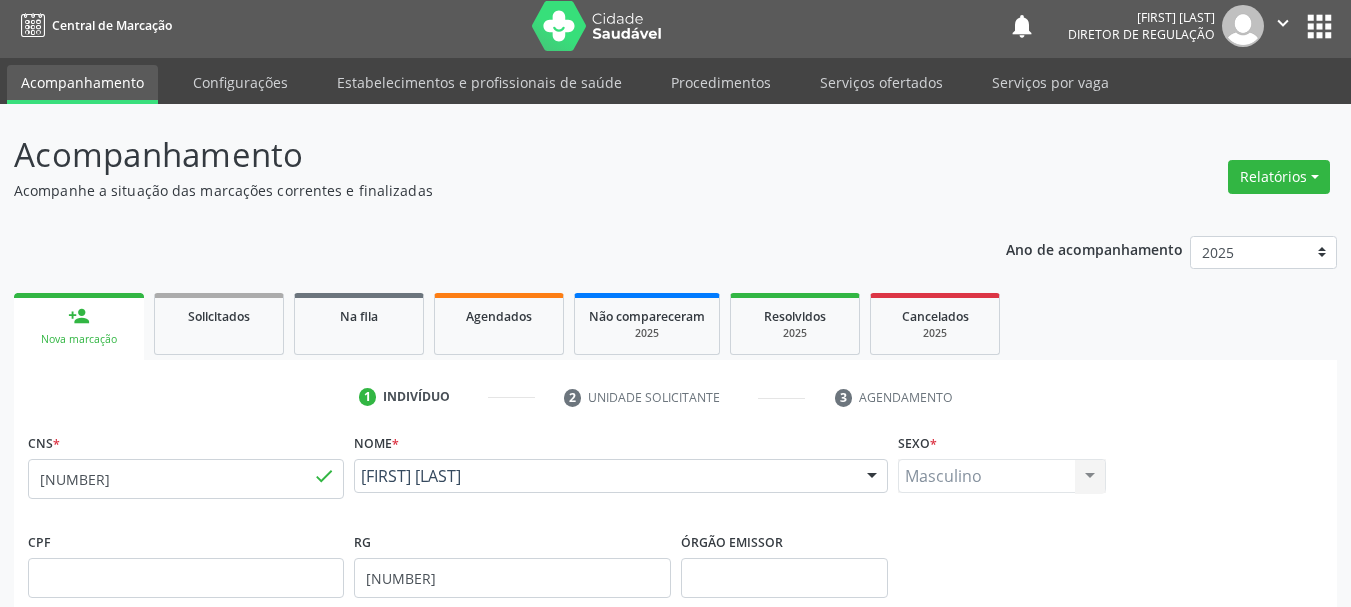 scroll, scrollTop: 200, scrollLeft: 0, axis: vertical 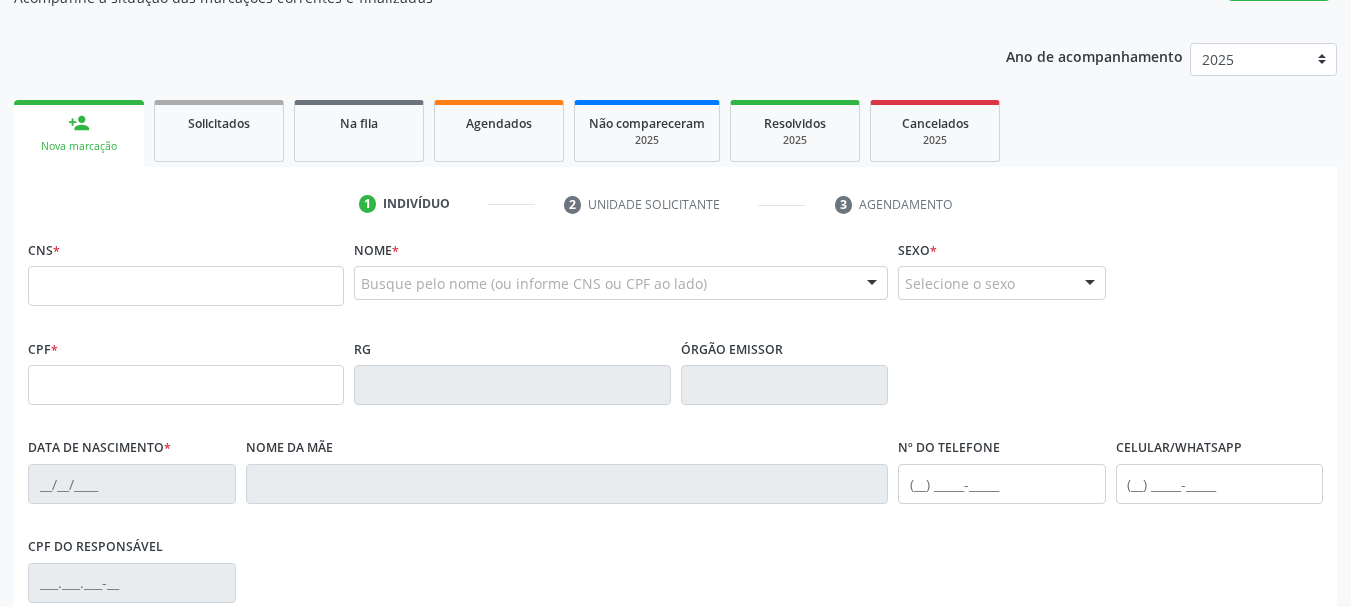 click at bounding box center [186, 286] 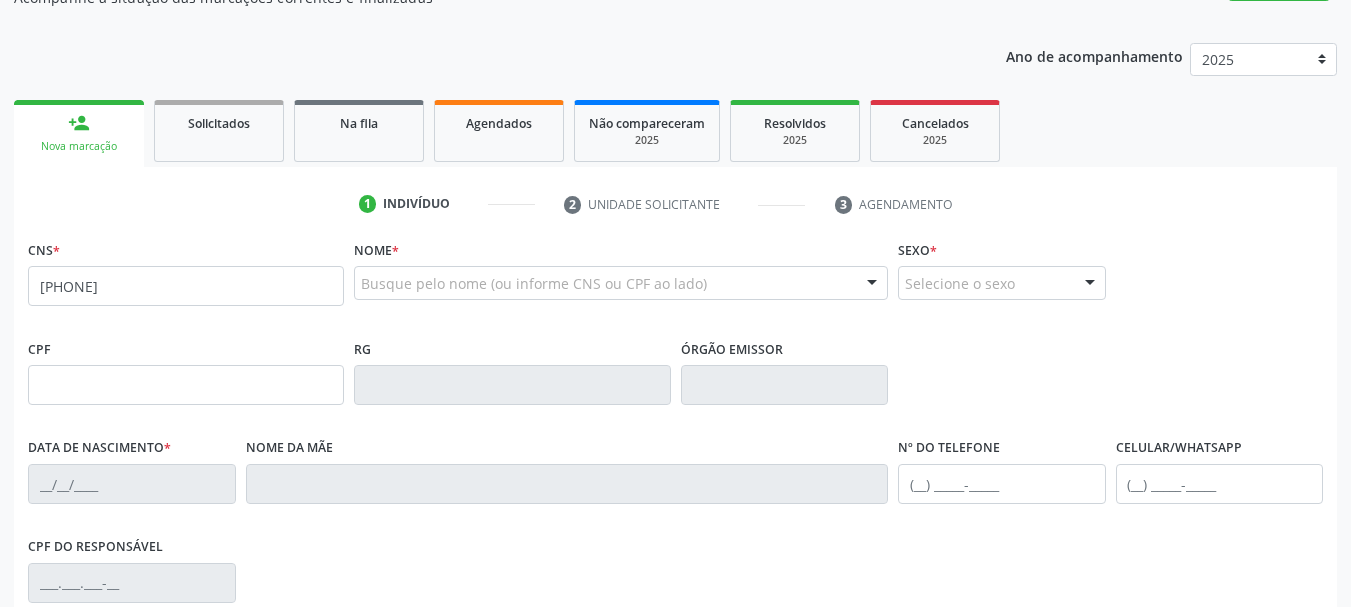 type on "[PHONE]" 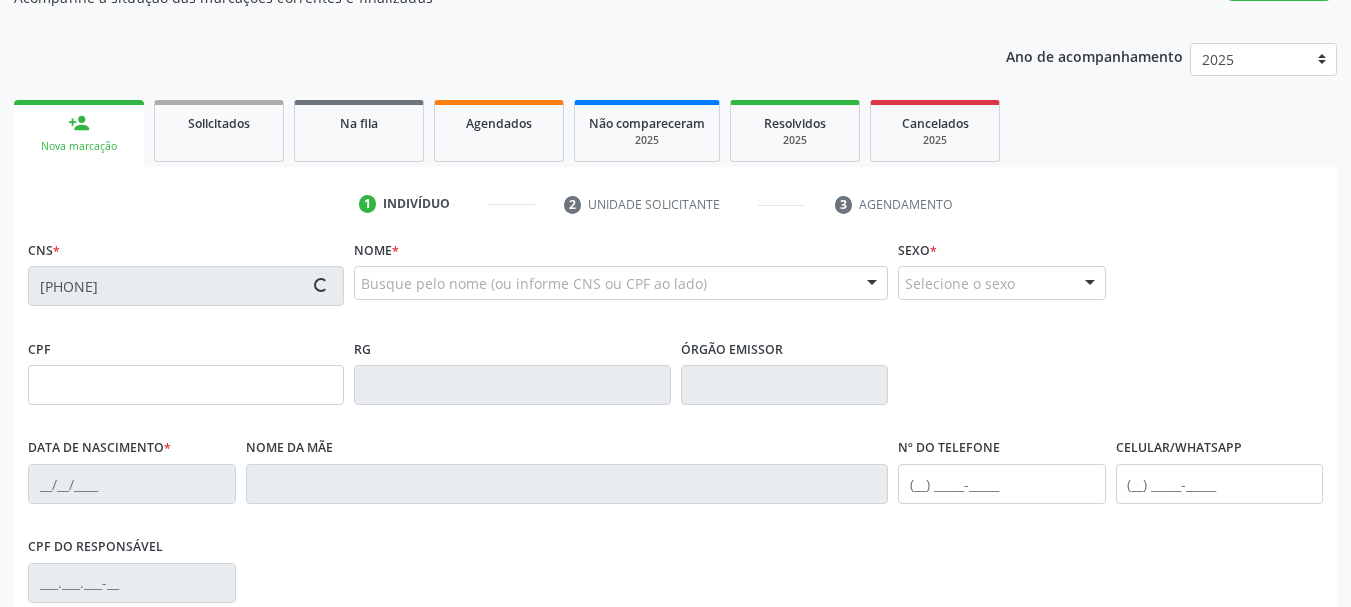 type on "[NUMBER]" 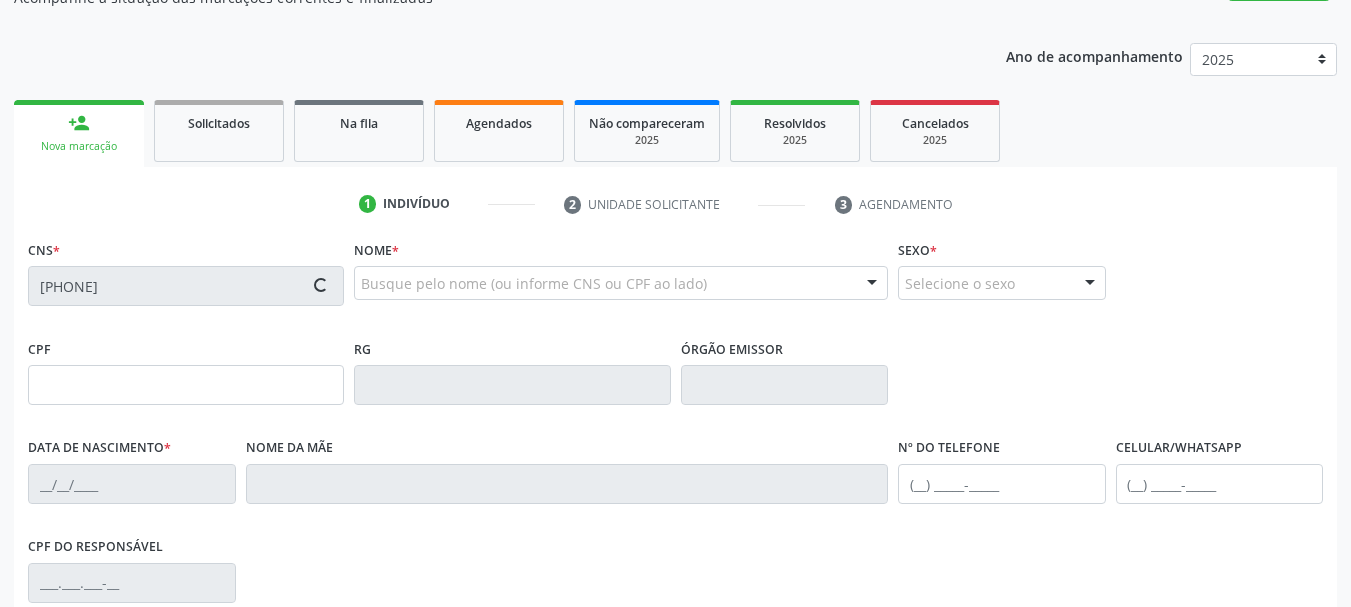 type on "[DATE]" 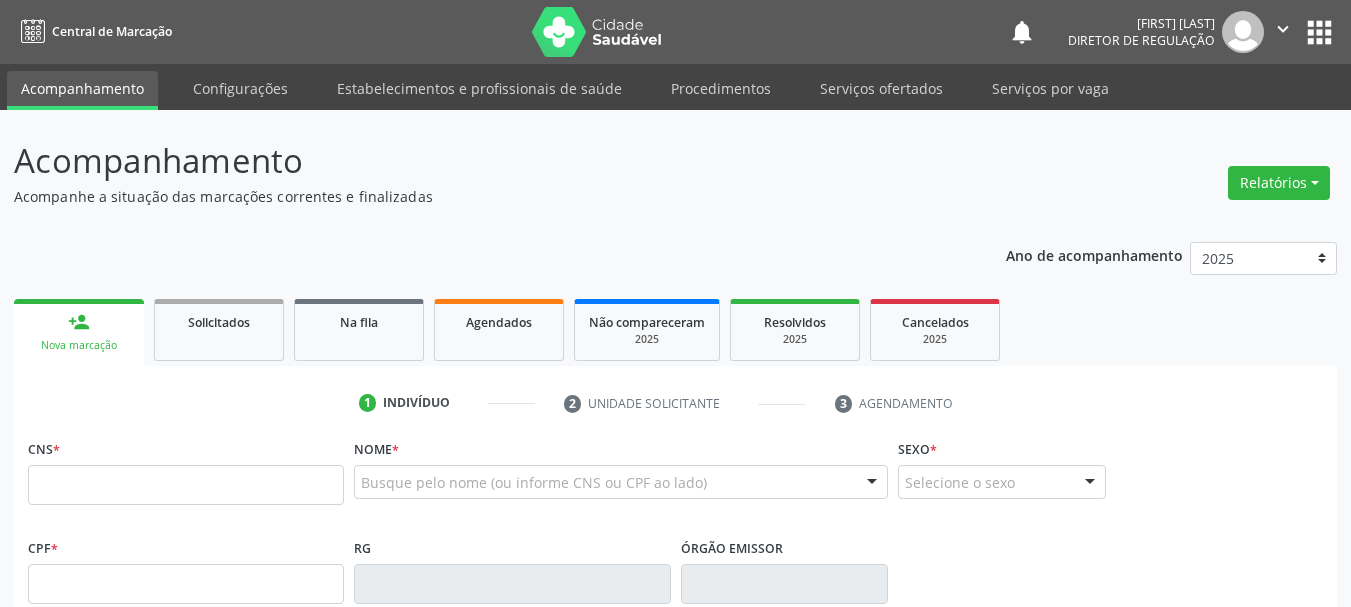 scroll, scrollTop: 198, scrollLeft: 0, axis: vertical 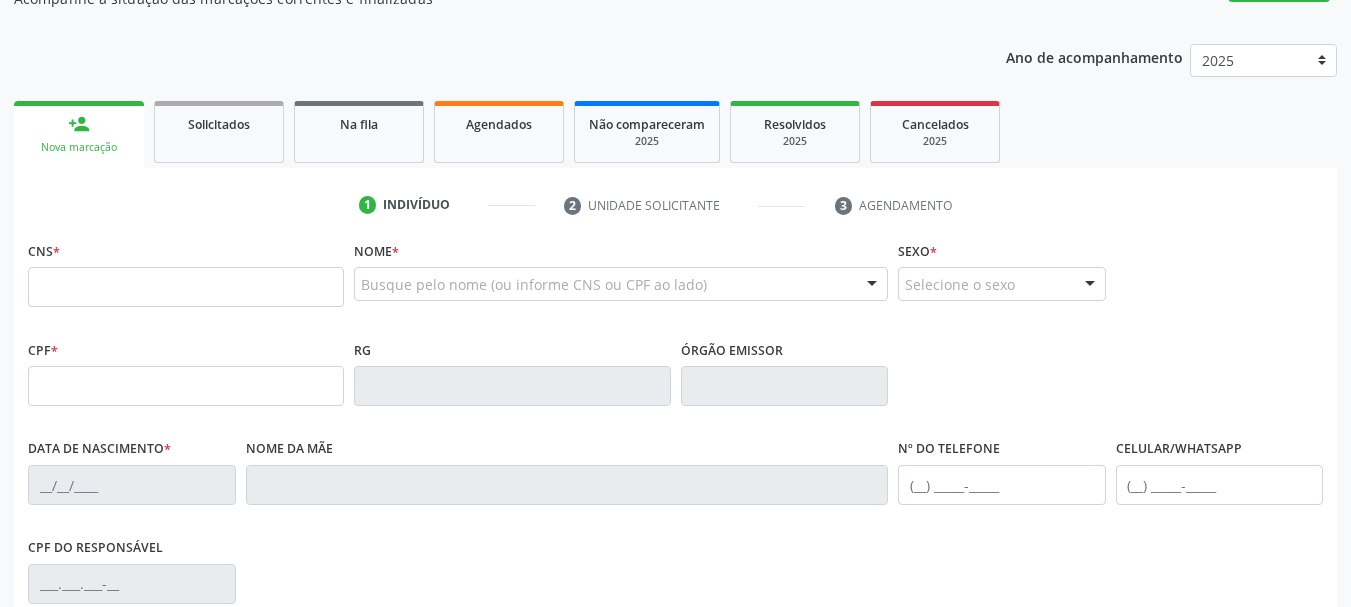 click at bounding box center (186, 287) 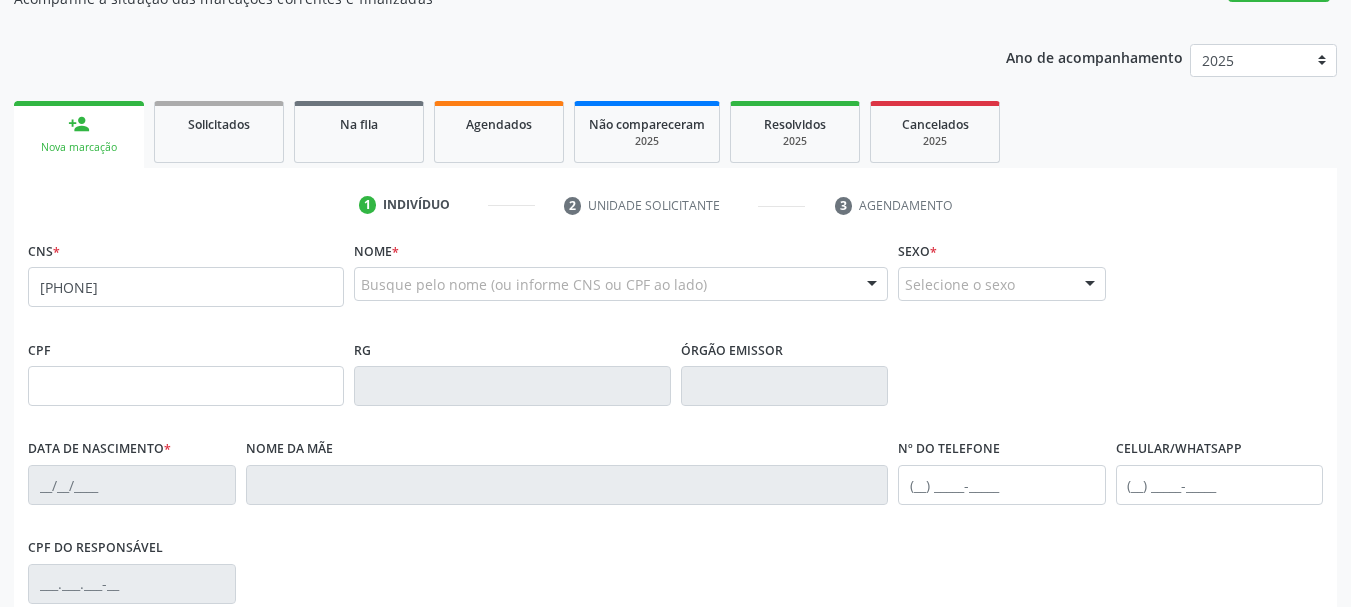type on "706 0003 8929 5748" 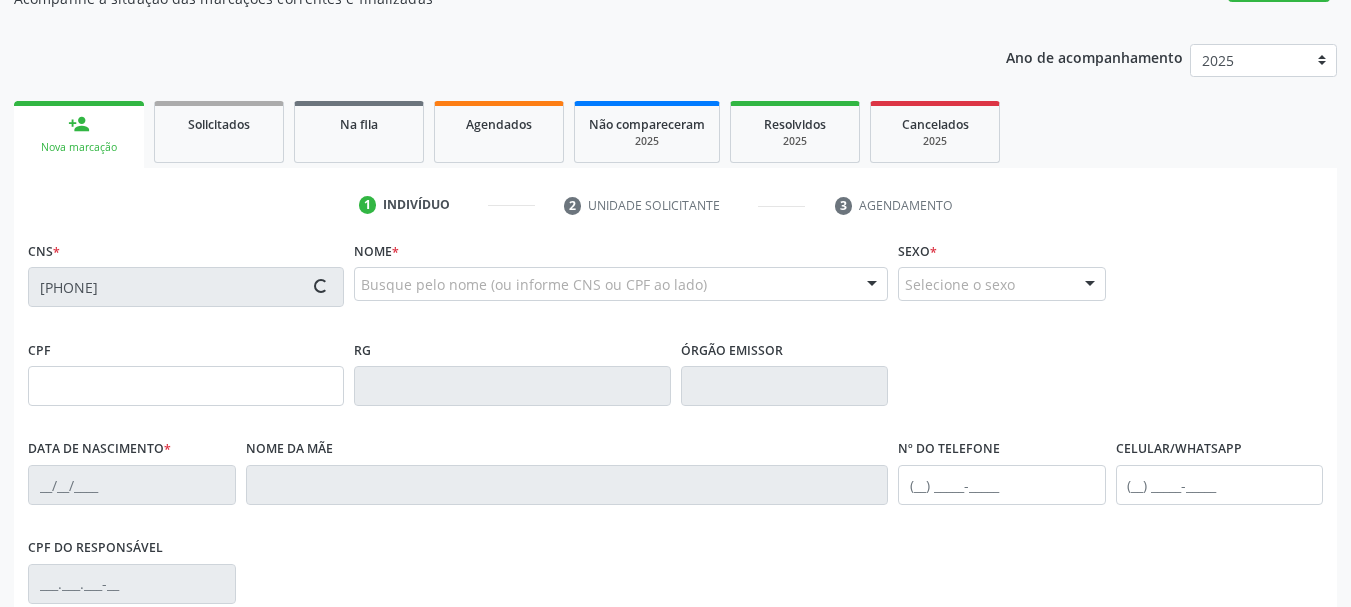 type on "0789164370" 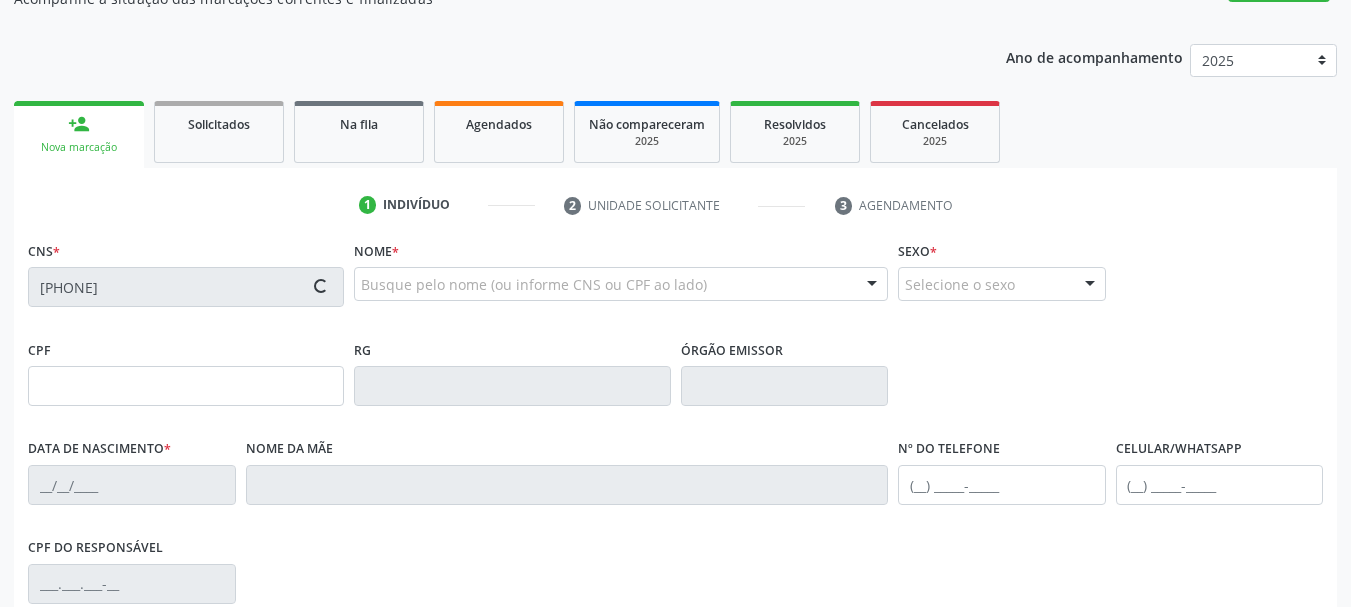 type on "08/11/1959" 